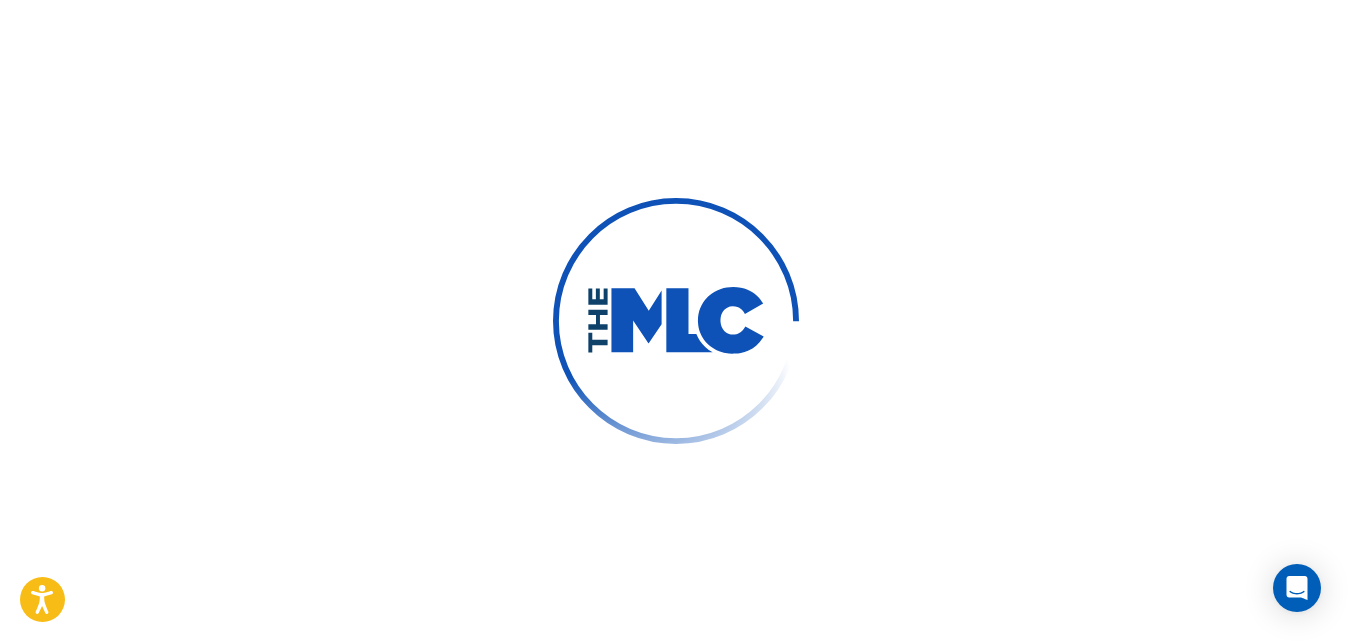 scroll, scrollTop: 0, scrollLeft: 0, axis: both 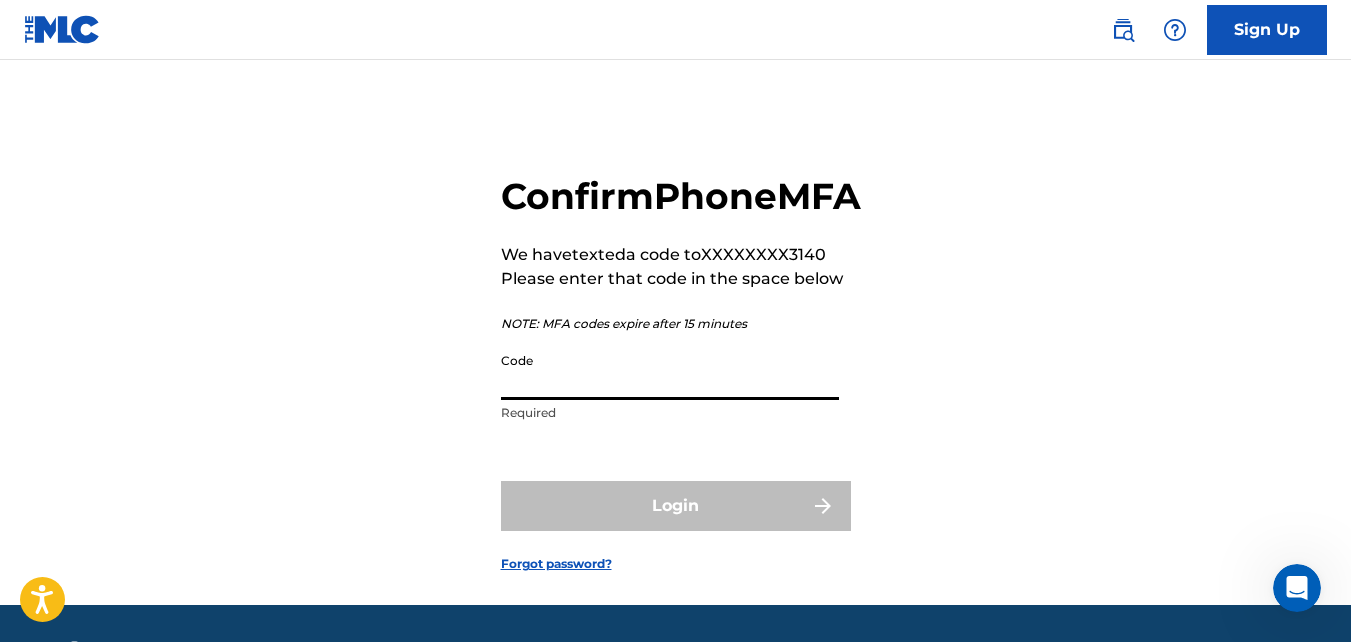click on "Code Required" at bounding box center [670, 388] 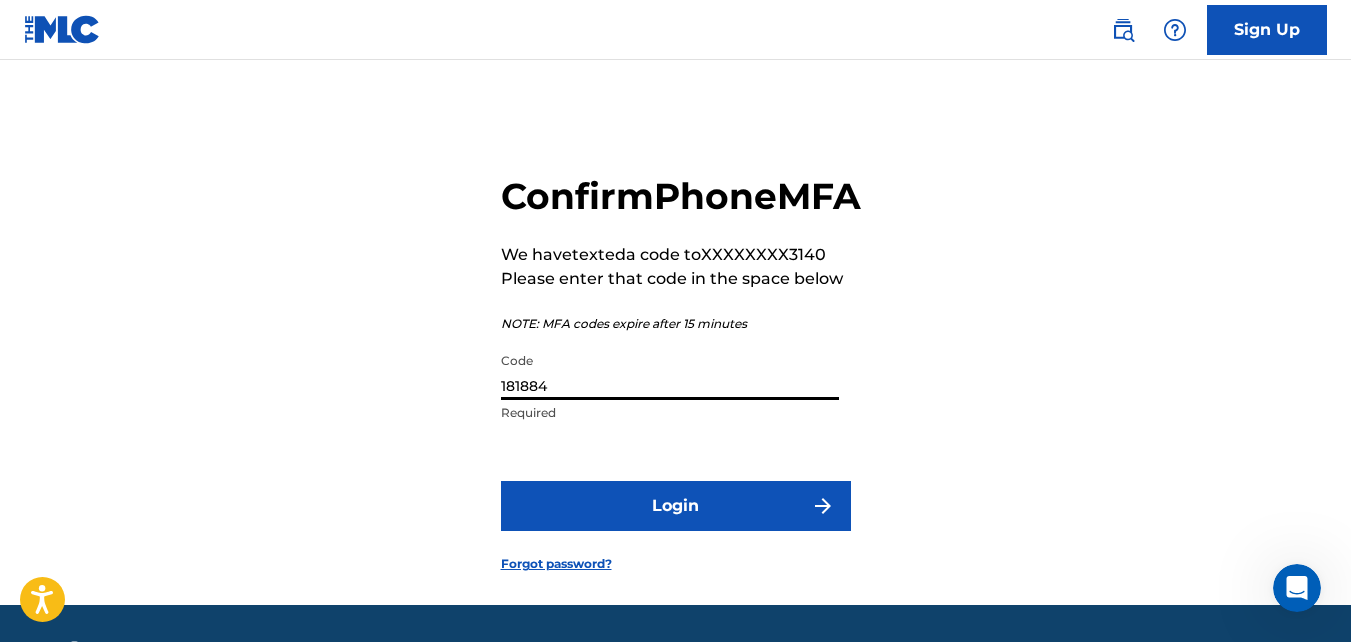 type on "181884" 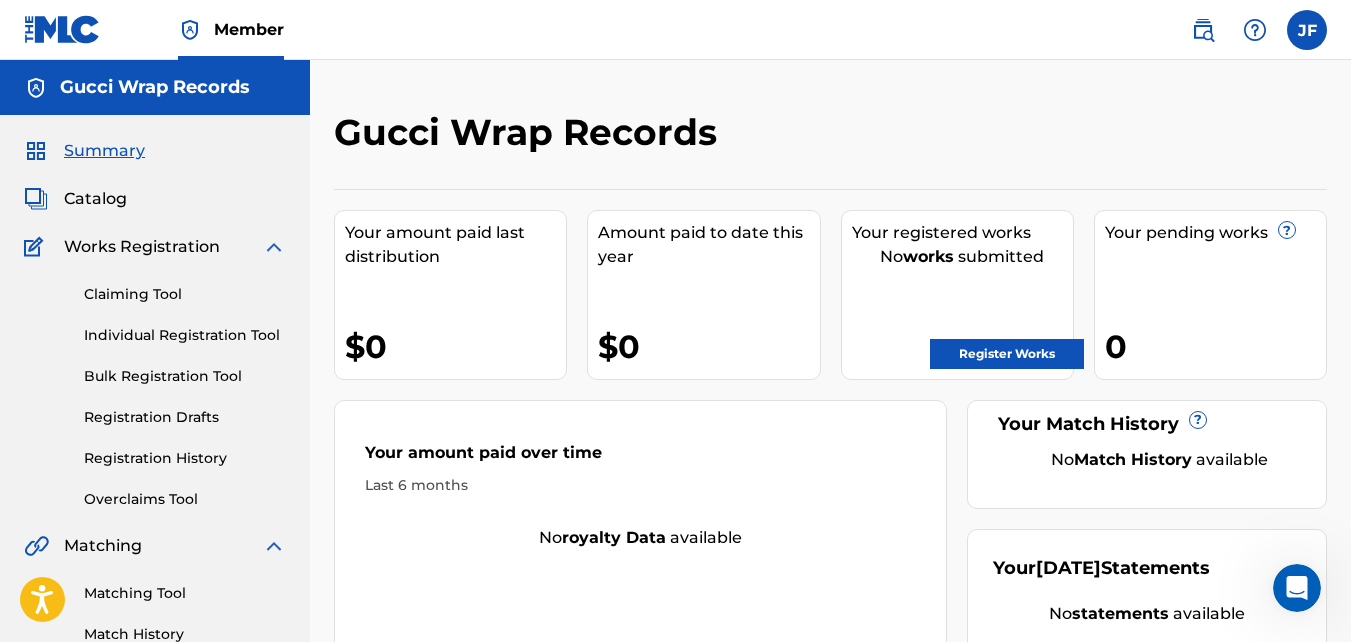 scroll, scrollTop: 0, scrollLeft: 0, axis: both 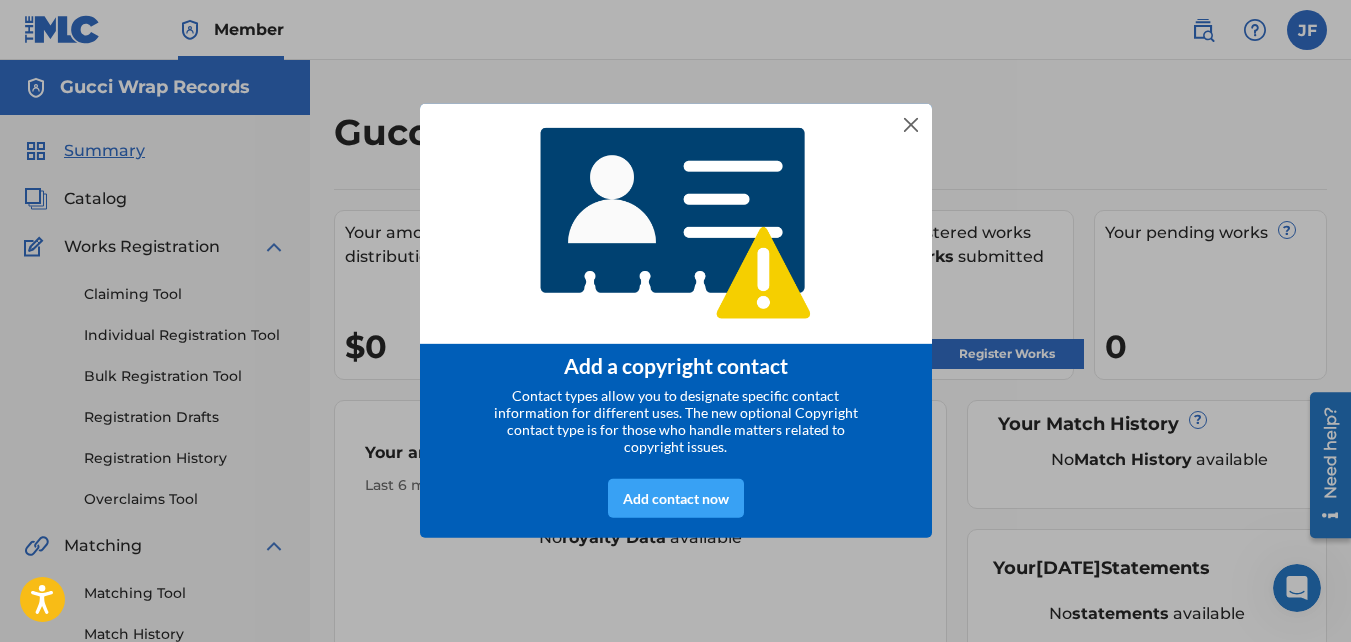 click on "Add contact now" at bounding box center (676, 499) 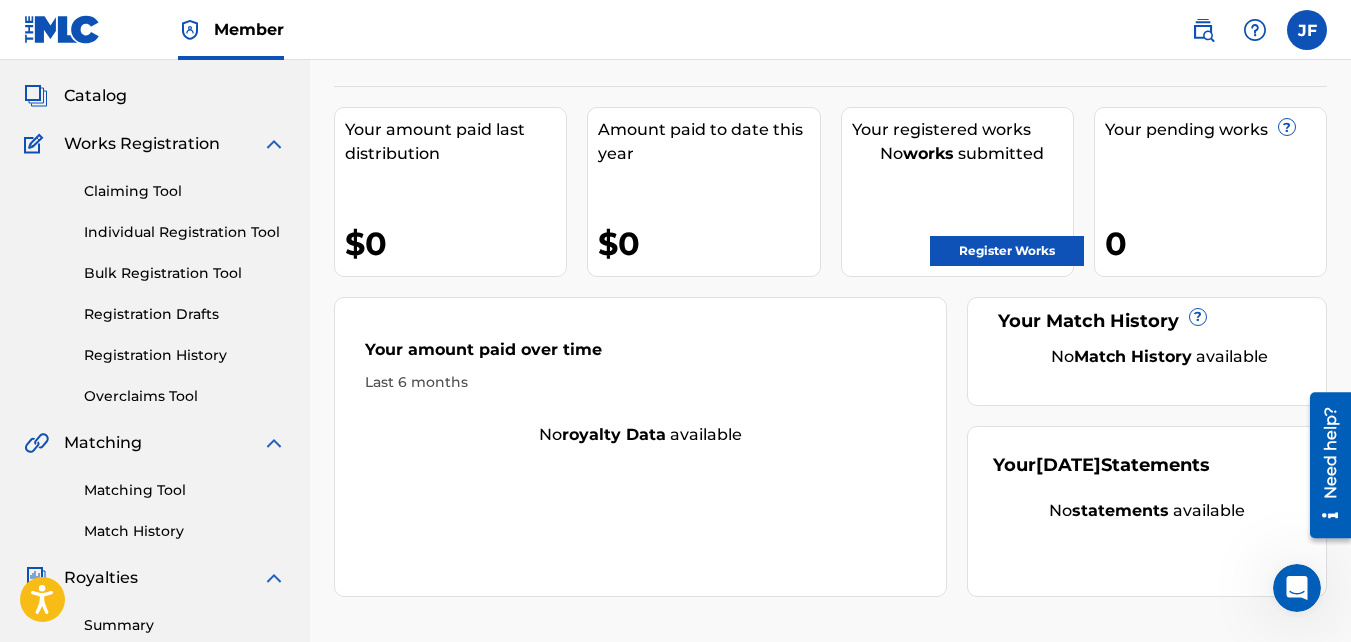 scroll, scrollTop: 598, scrollLeft: 0, axis: vertical 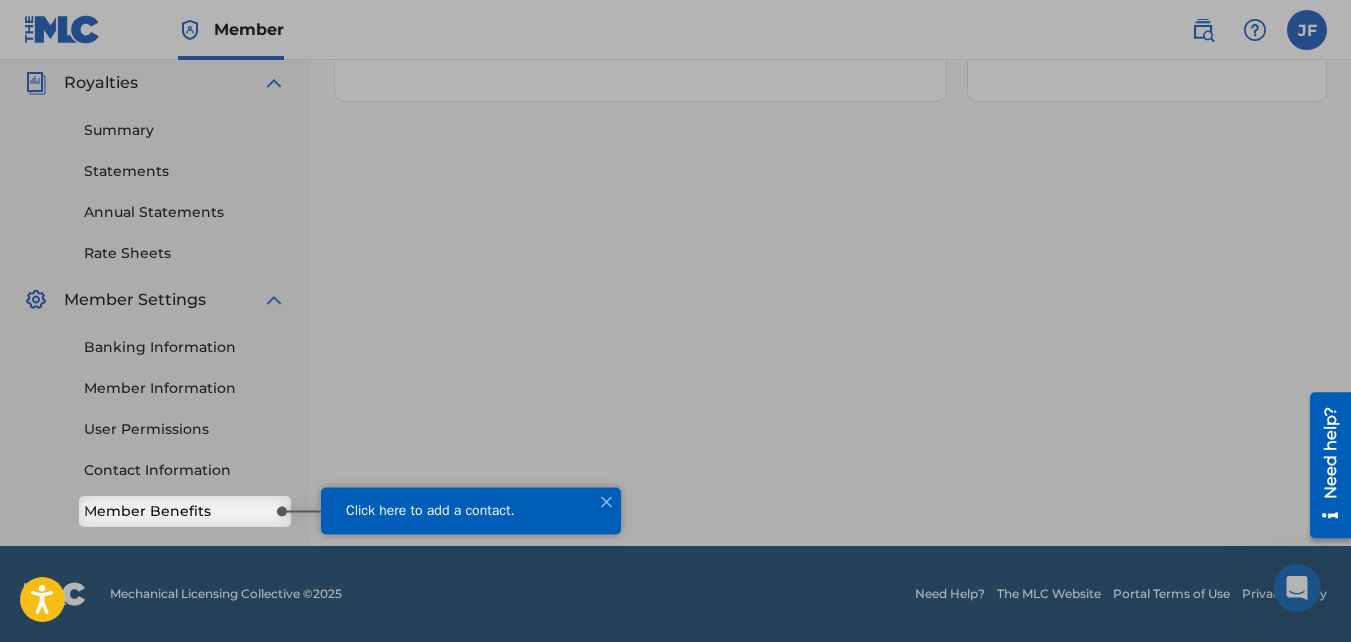 click on "Click here to add a contact." at bounding box center [430, 509] 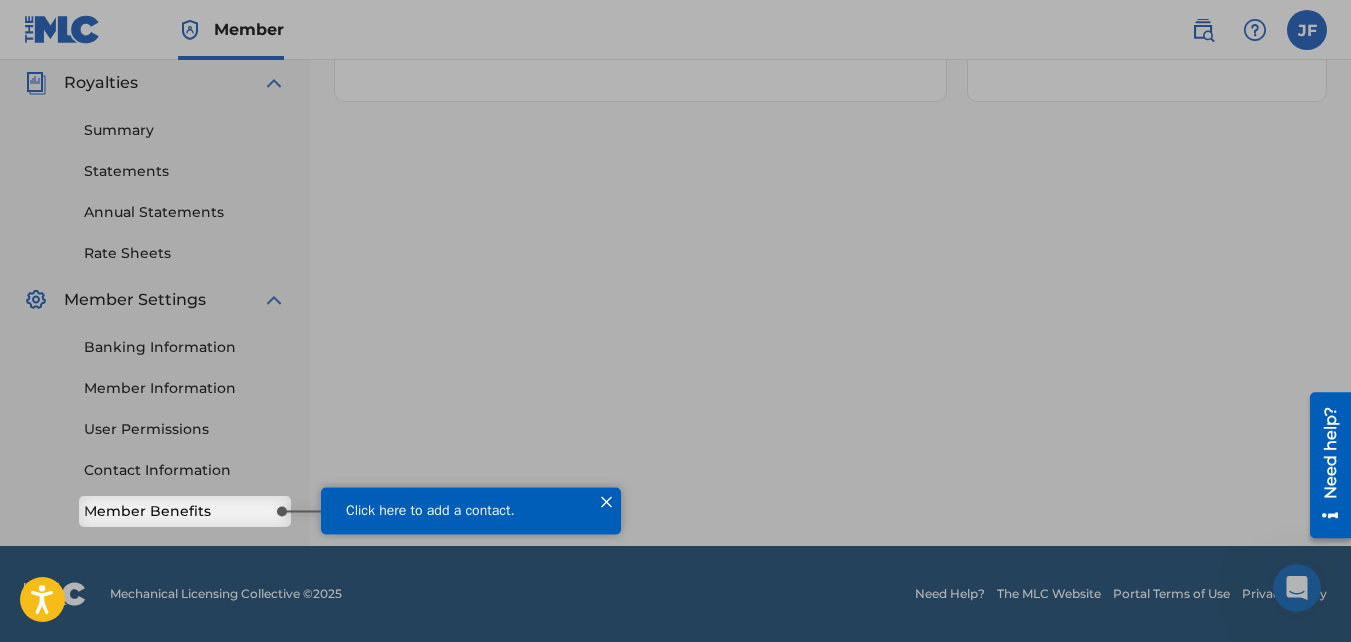 drag, startPoint x: 609, startPoint y: 504, endPoint x: 872, endPoint y: 974, distance: 538.58057 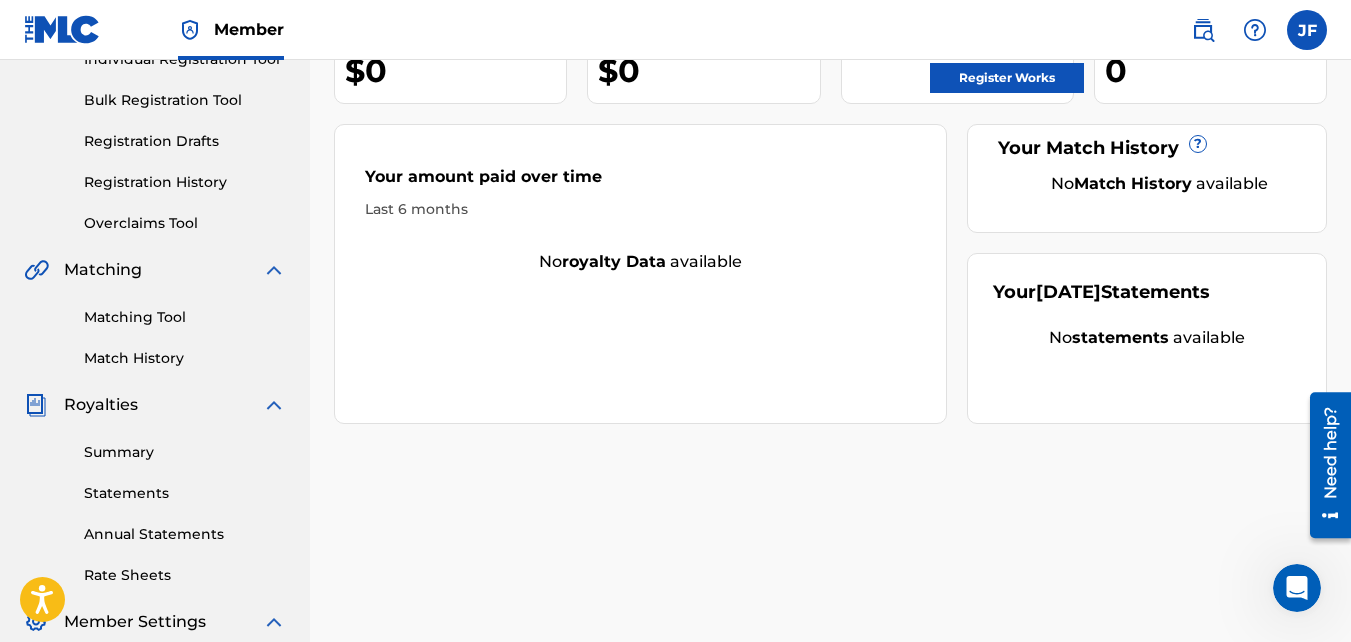 scroll, scrollTop: 300, scrollLeft: 0, axis: vertical 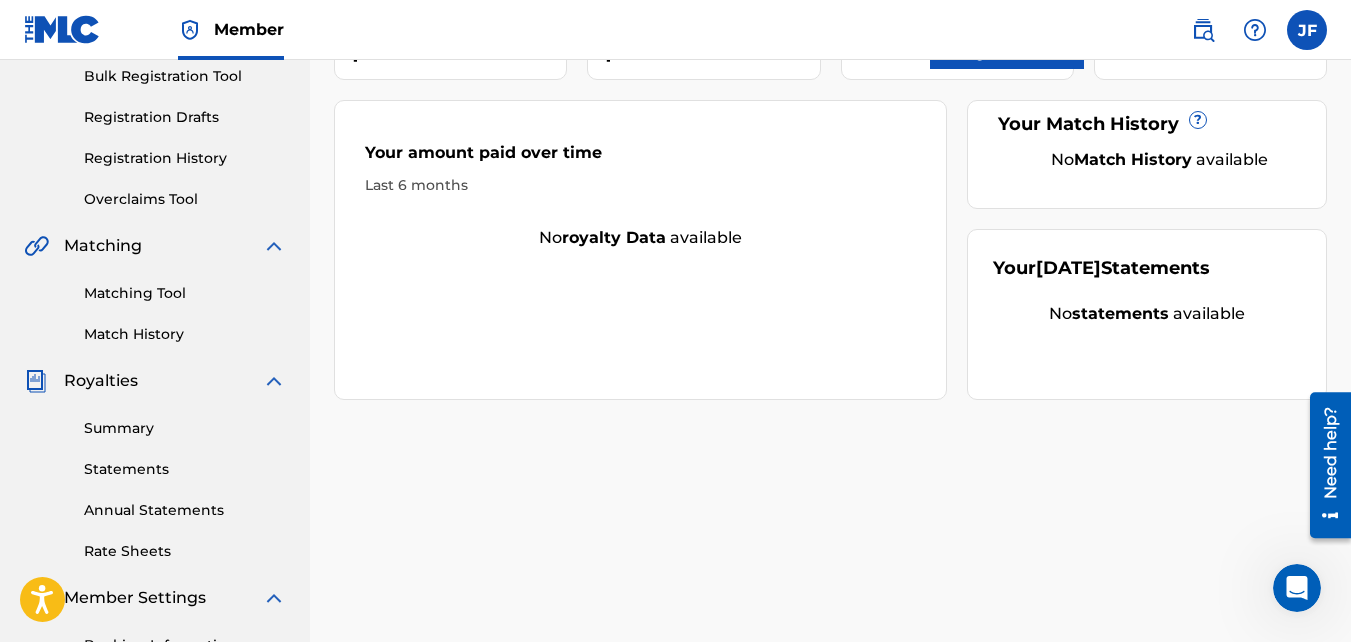 click on "Overclaims Tool" at bounding box center (185, 199) 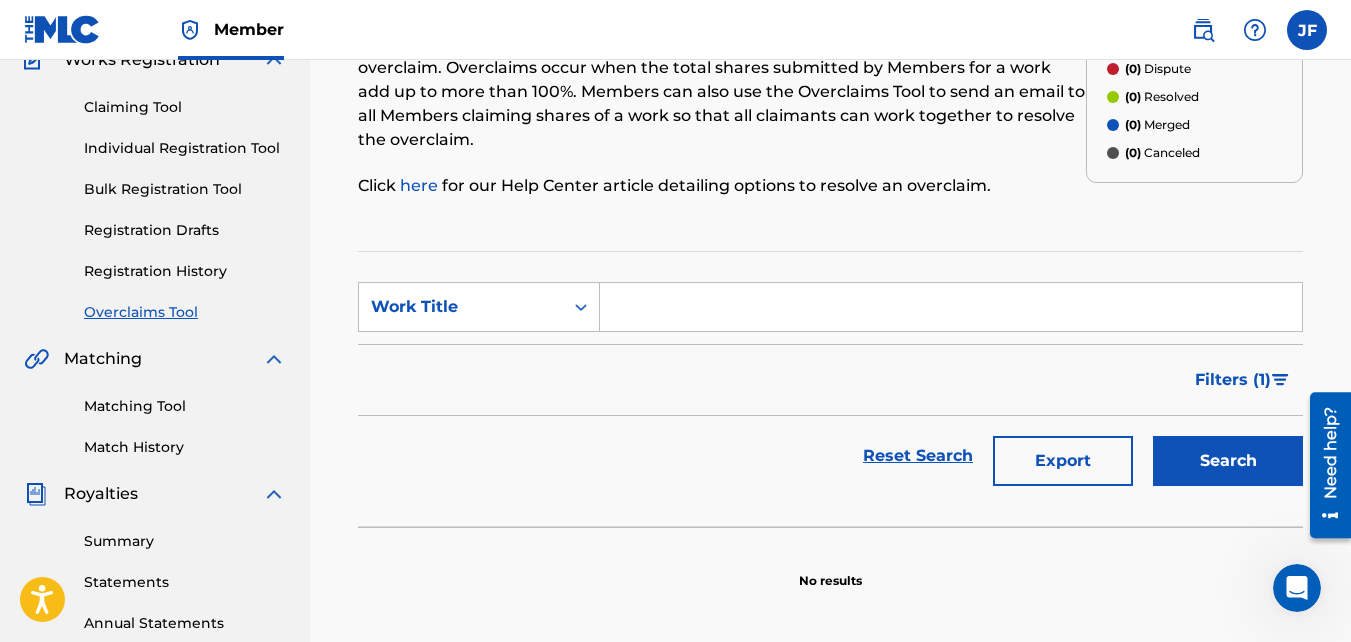 scroll, scrollTop: 200, scrollLeft: 0, axis: vertical 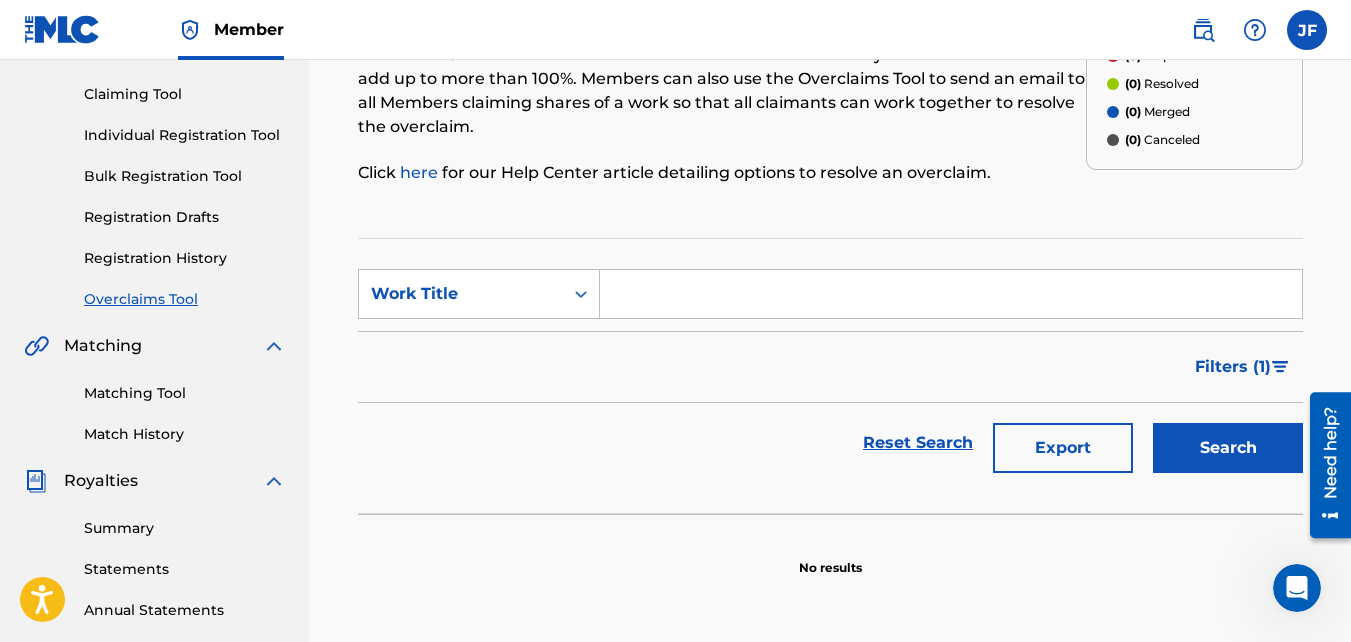 click at bounding box center (951, 294) 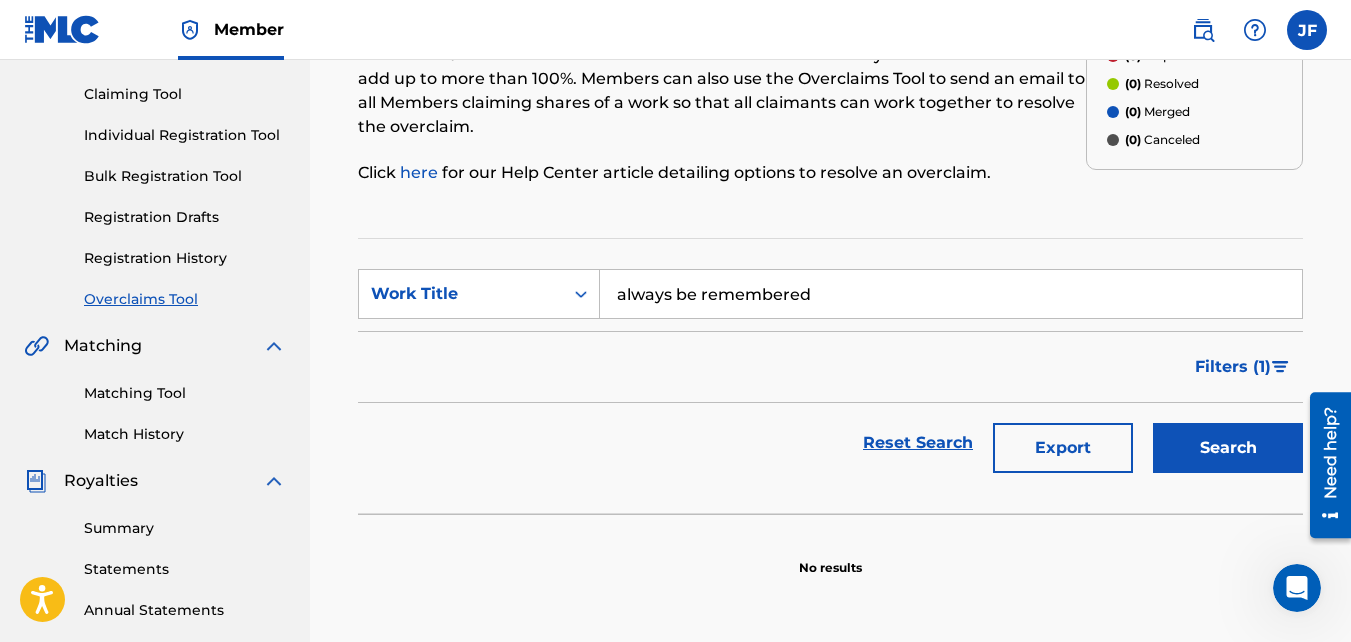 type on "always be remembered" 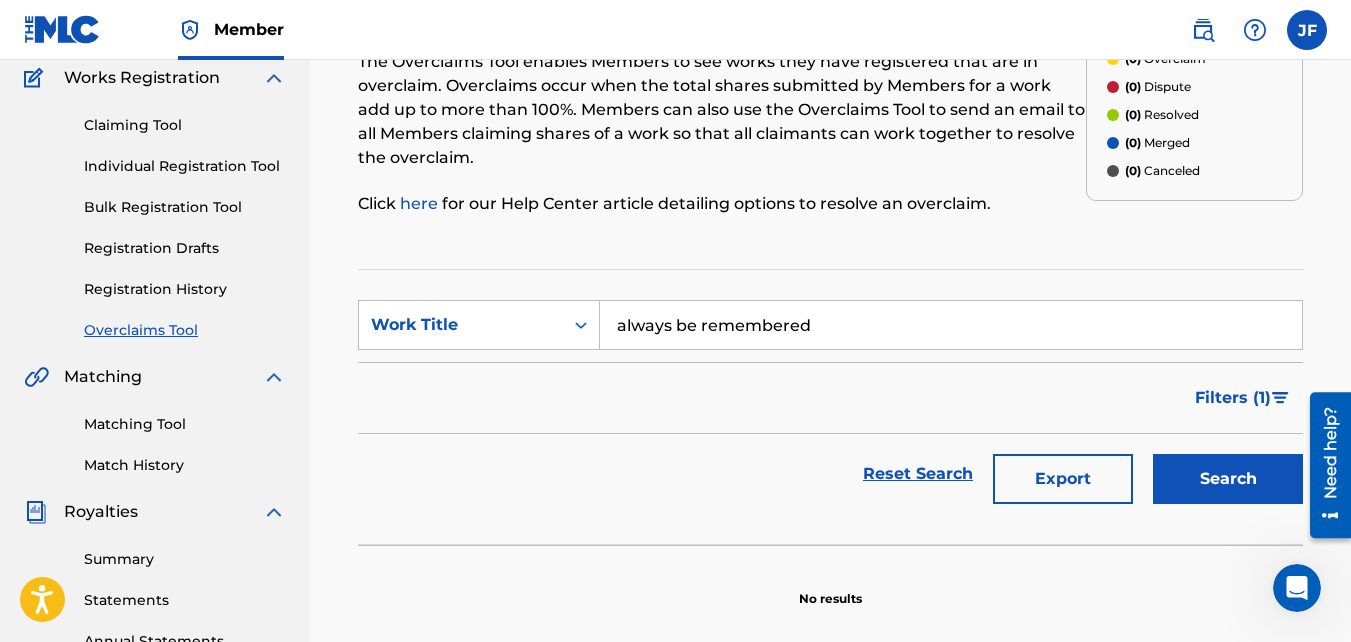 scroll, scrollTop: 200, scrollLeft: 0, axis: vertical 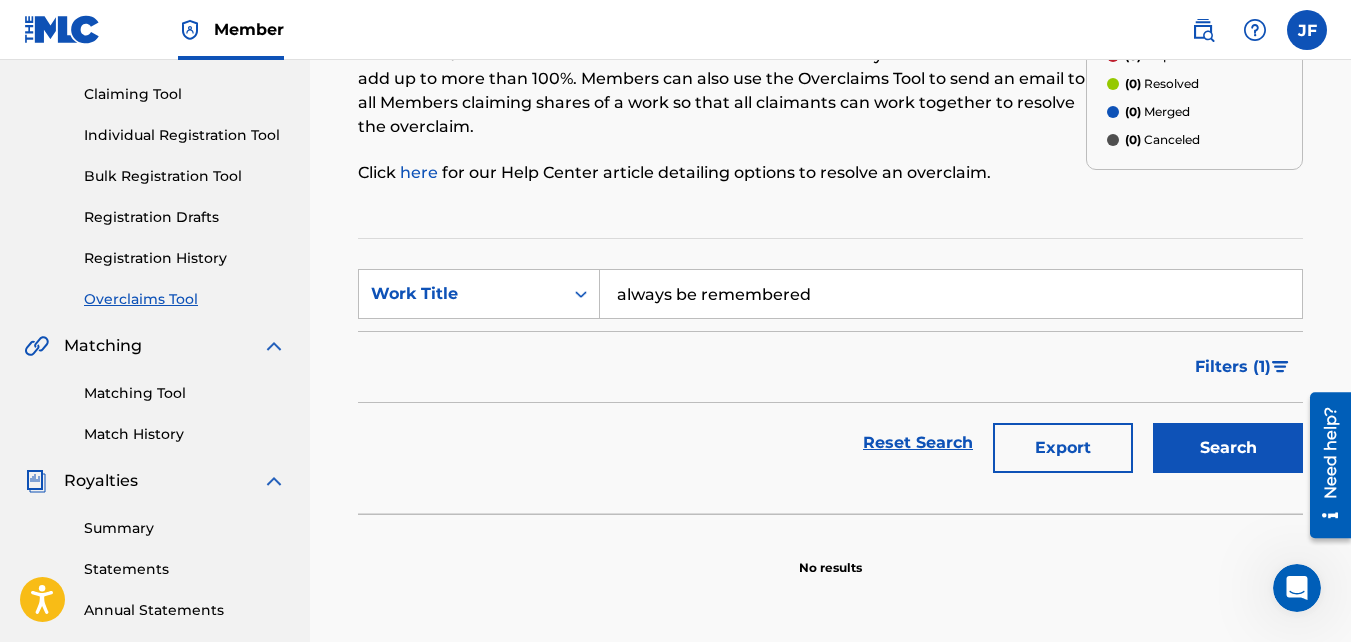 click on "Claiming Tool" at bounding box center [185, 94] 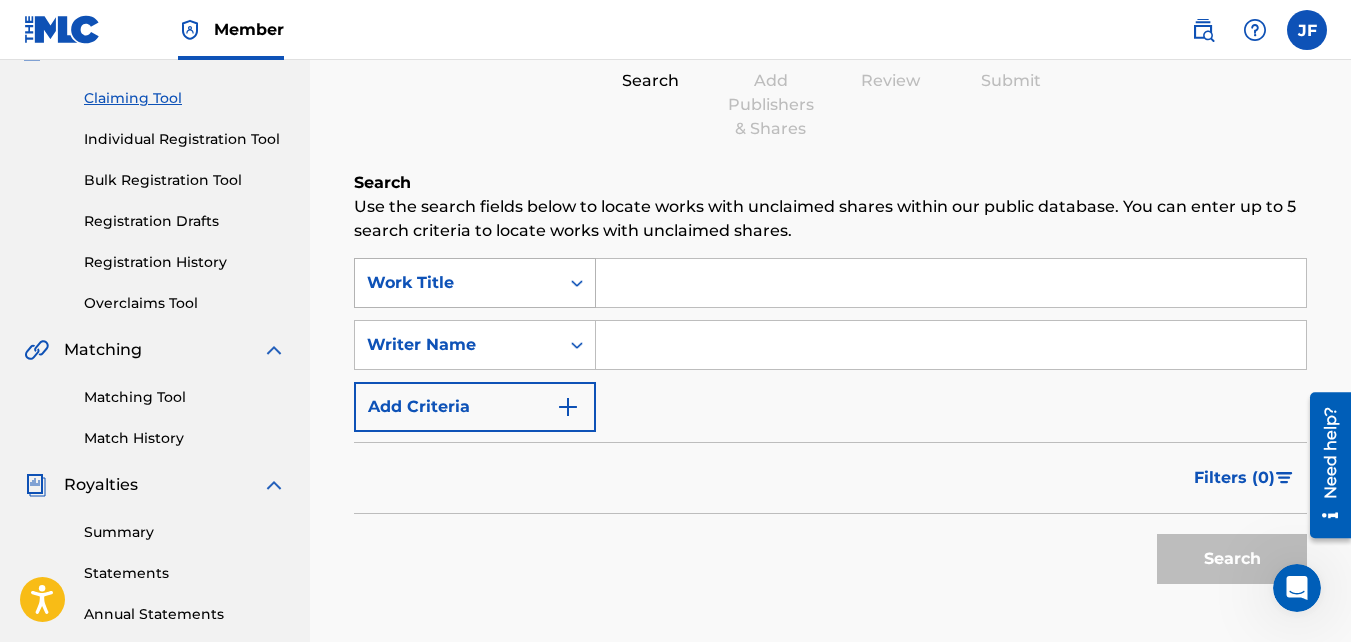 scroll, scrollTop: 200, scrollLeft: 0, axis: vertical 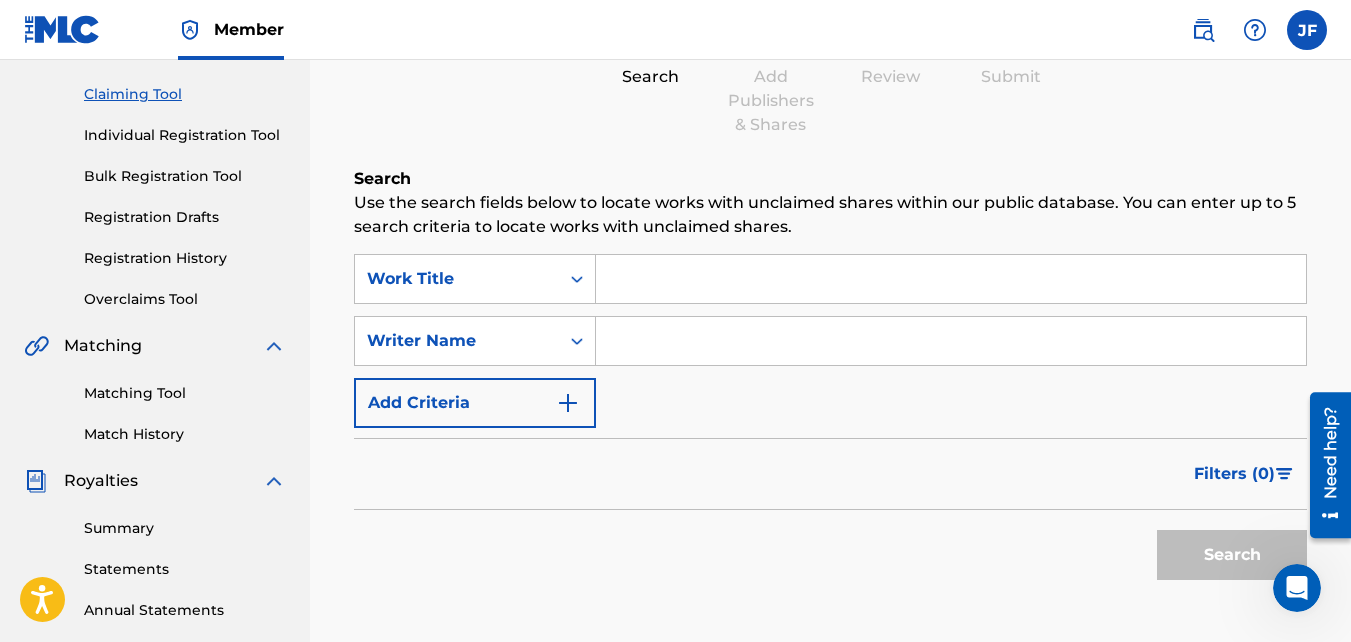 click at bounding box center (951, 279) 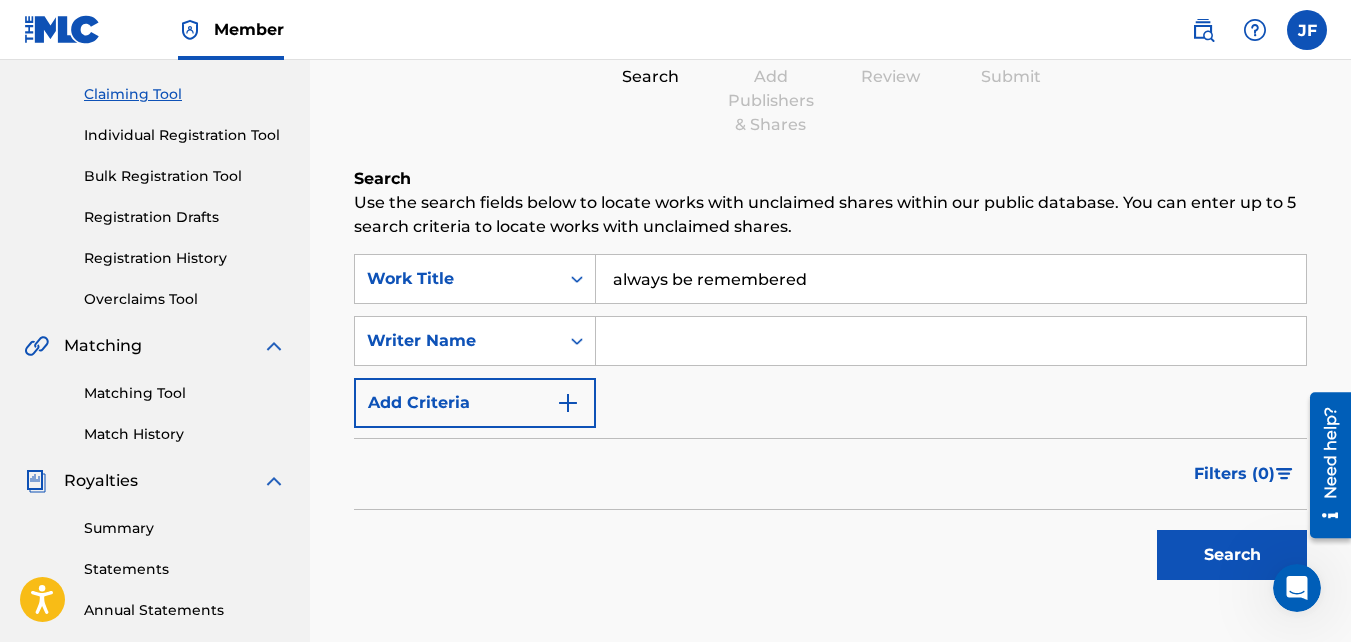 click at bounding box center (951, 341) 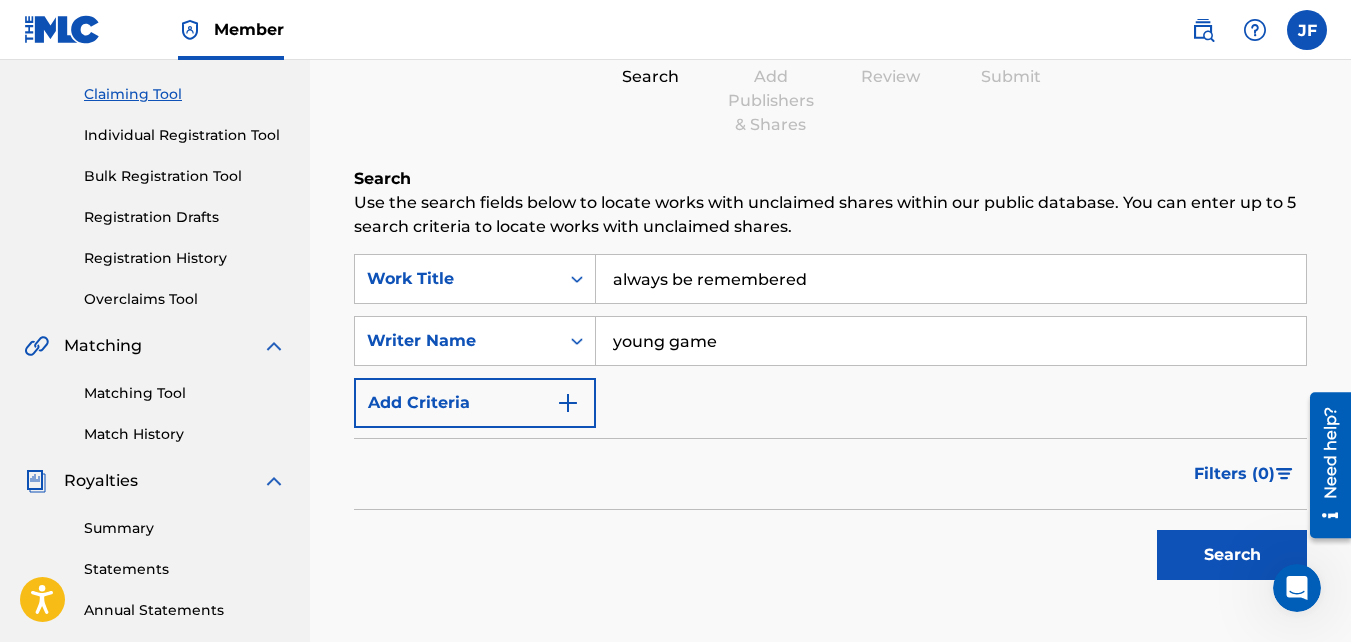 type on "young game" 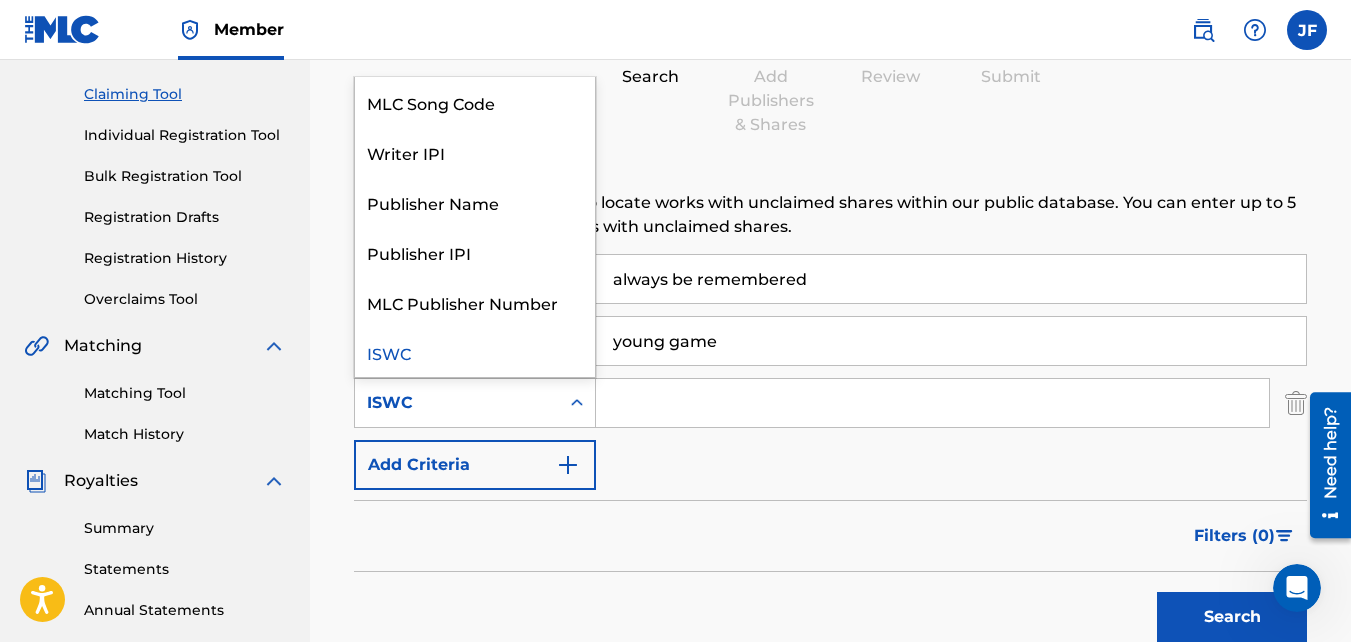 click 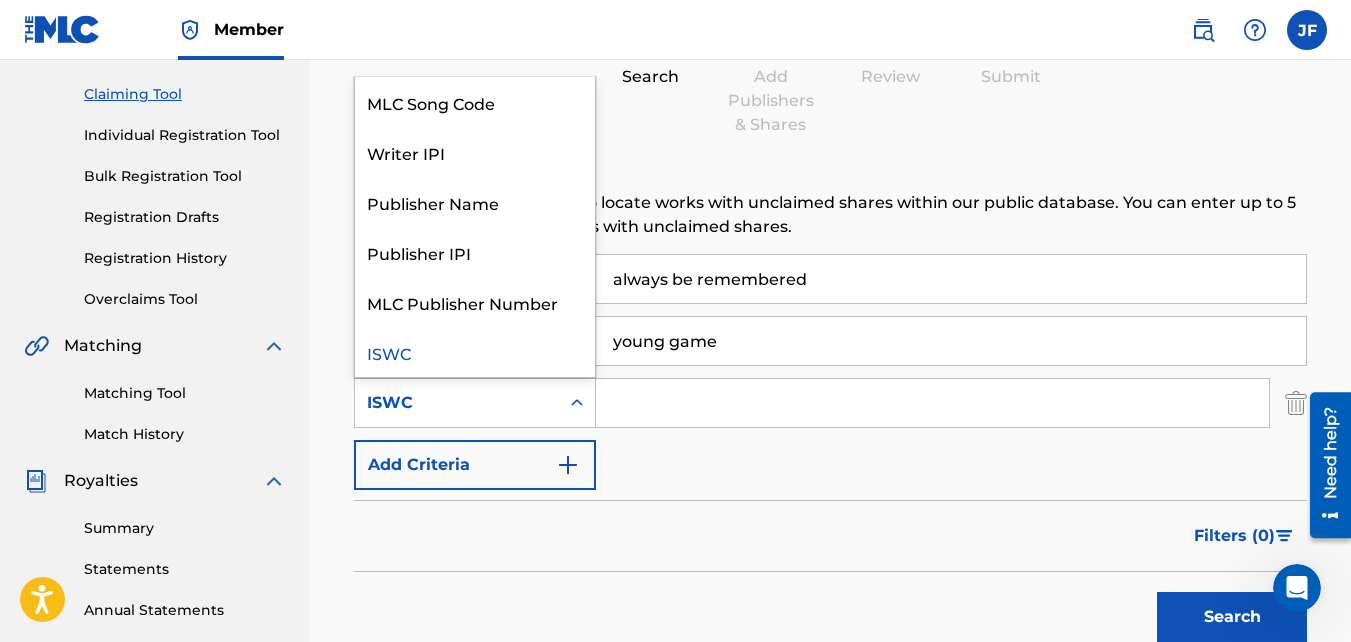 click 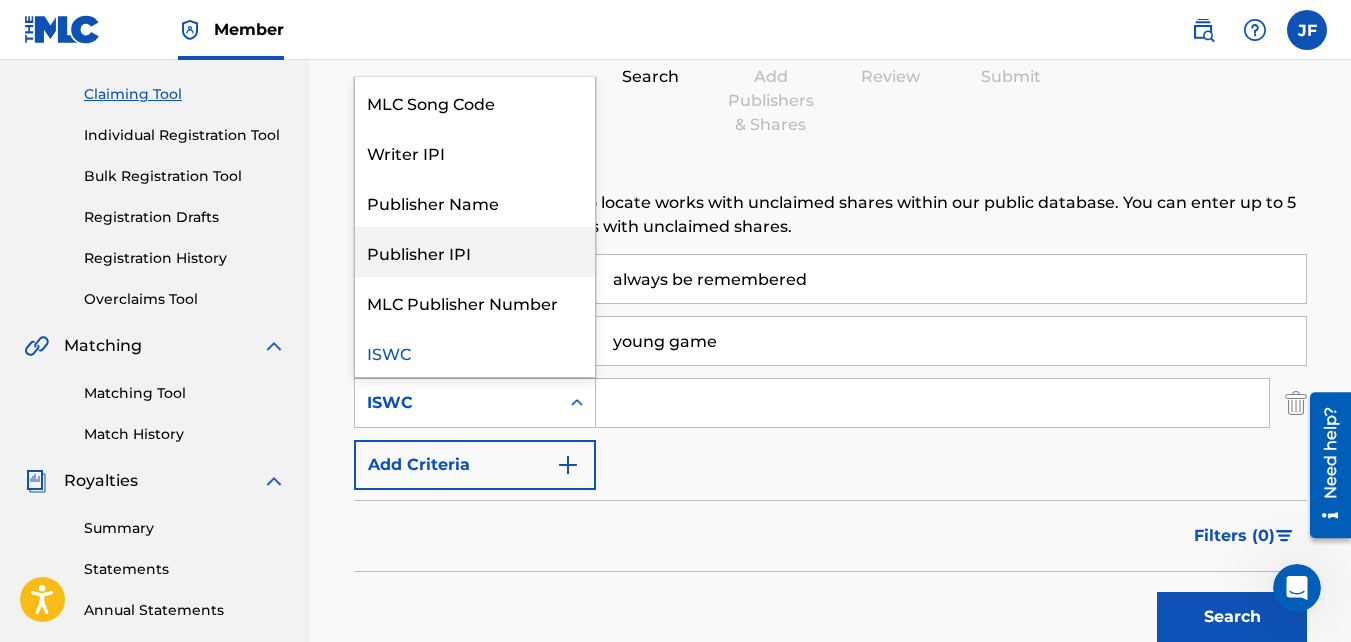 click on "Publisher IPI" at bounding box center [475, 252] 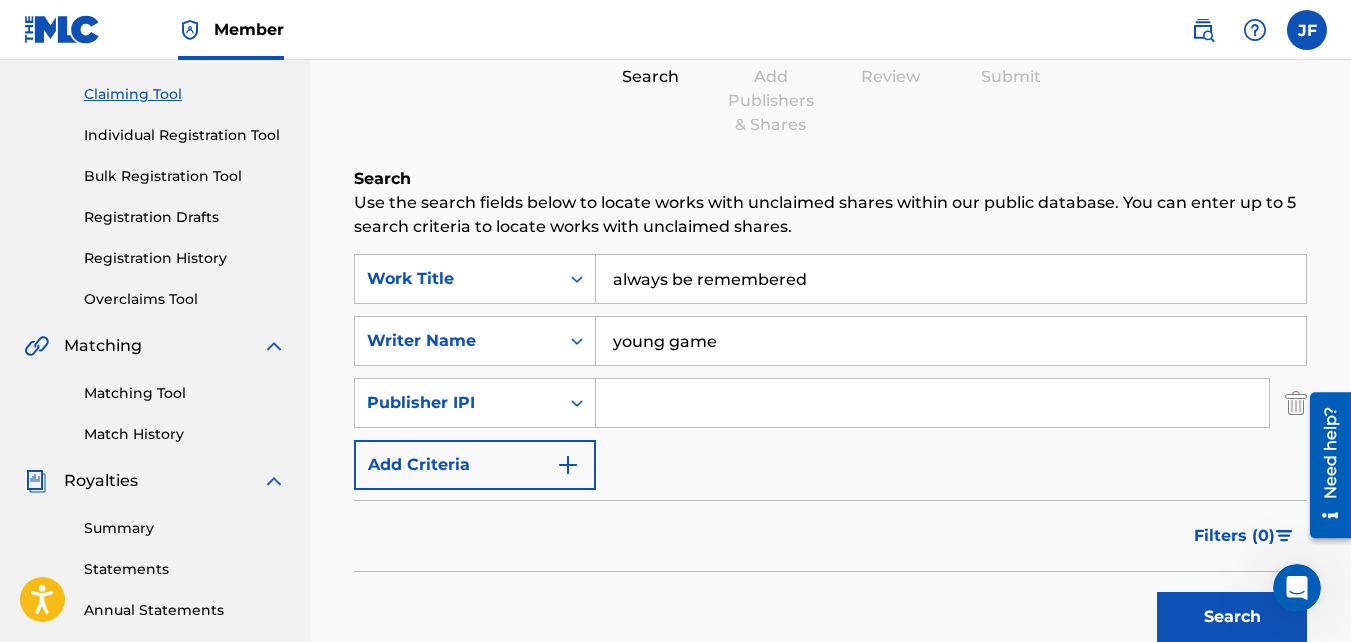 click at bounding box center (932, 403) 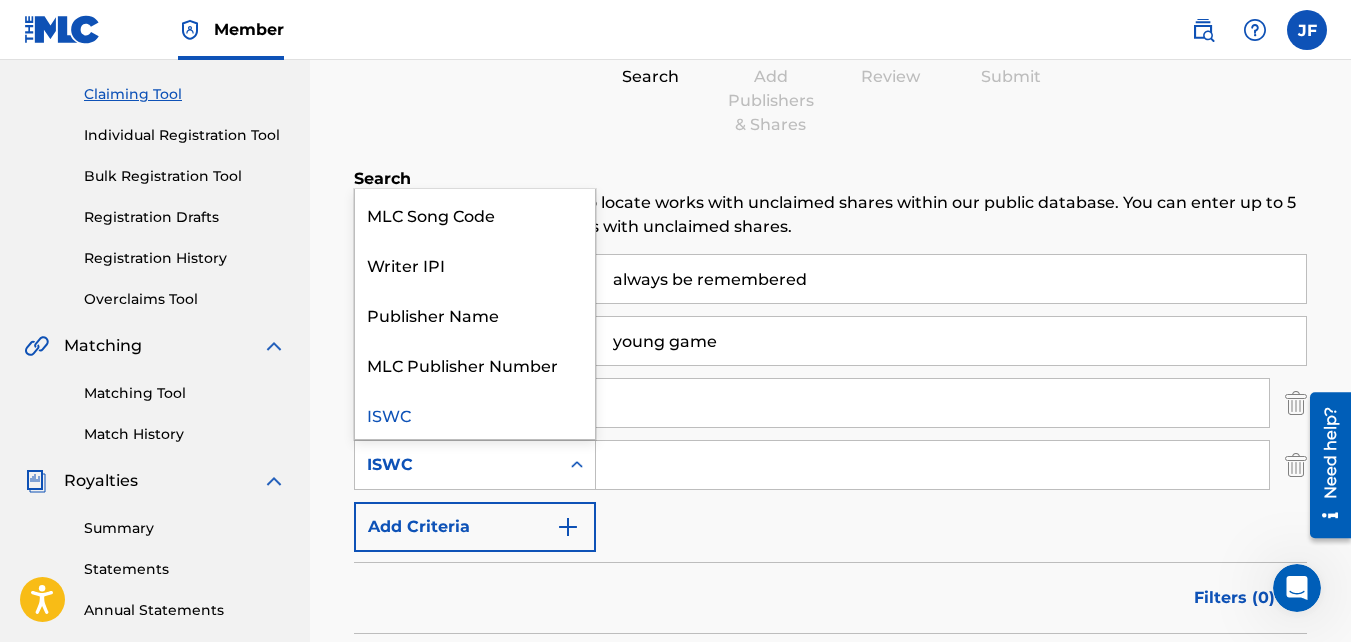 click 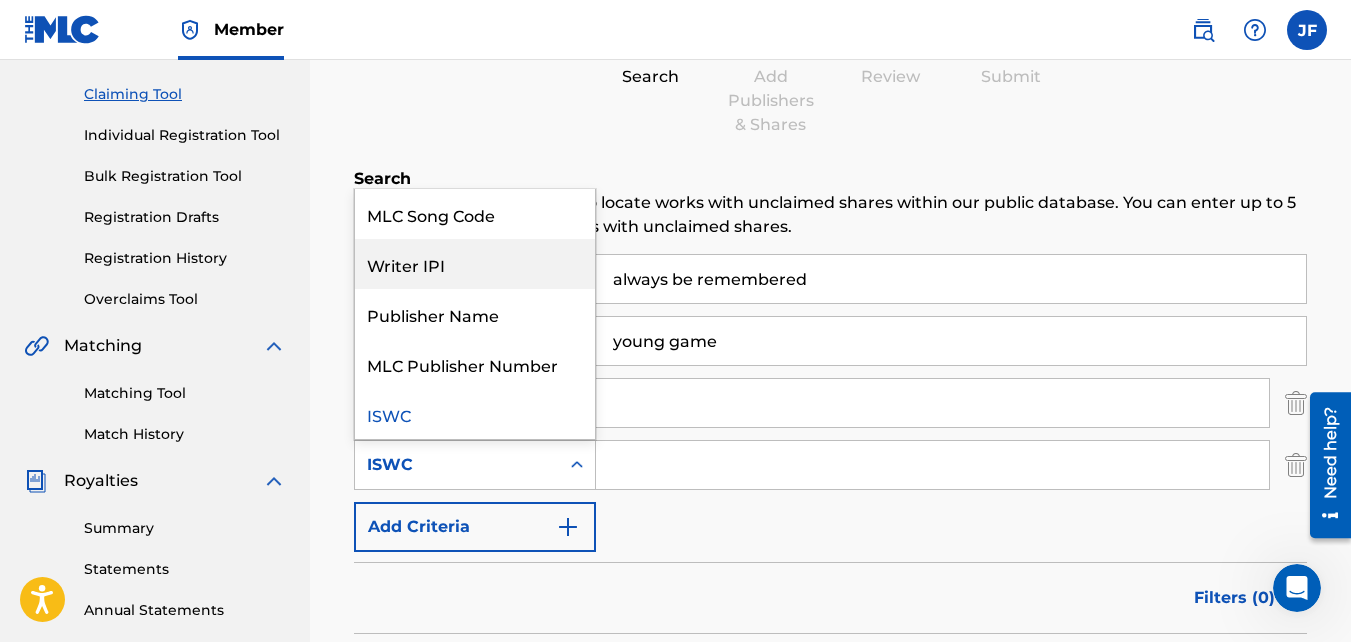 click on "Writer IPI" at bounding box center [475, 264] 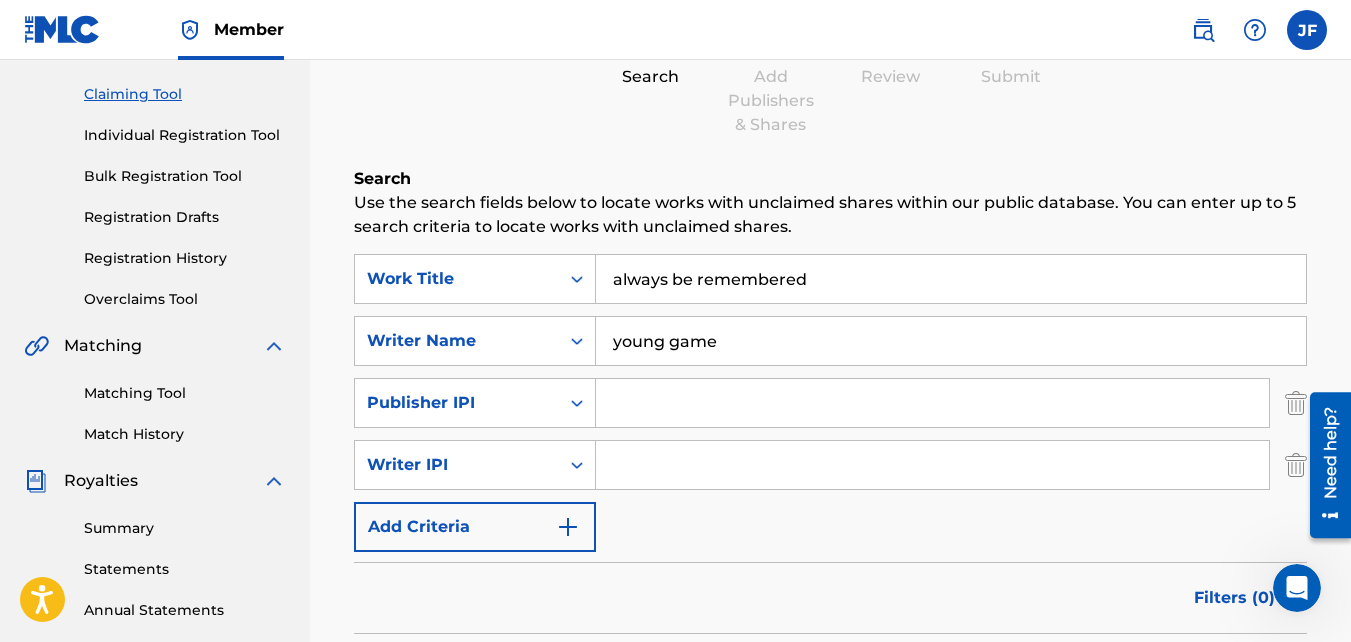 click at bounding box center [932, 403] 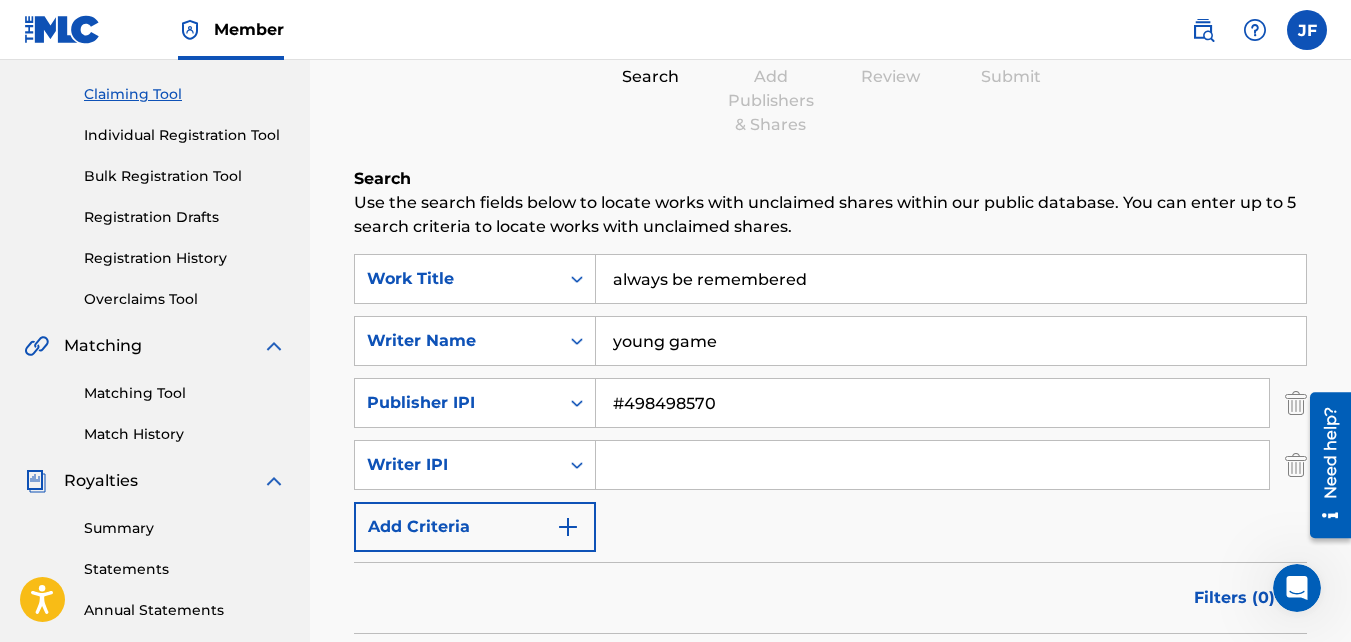 click on "#498498570" at bounding box center [932, 403] 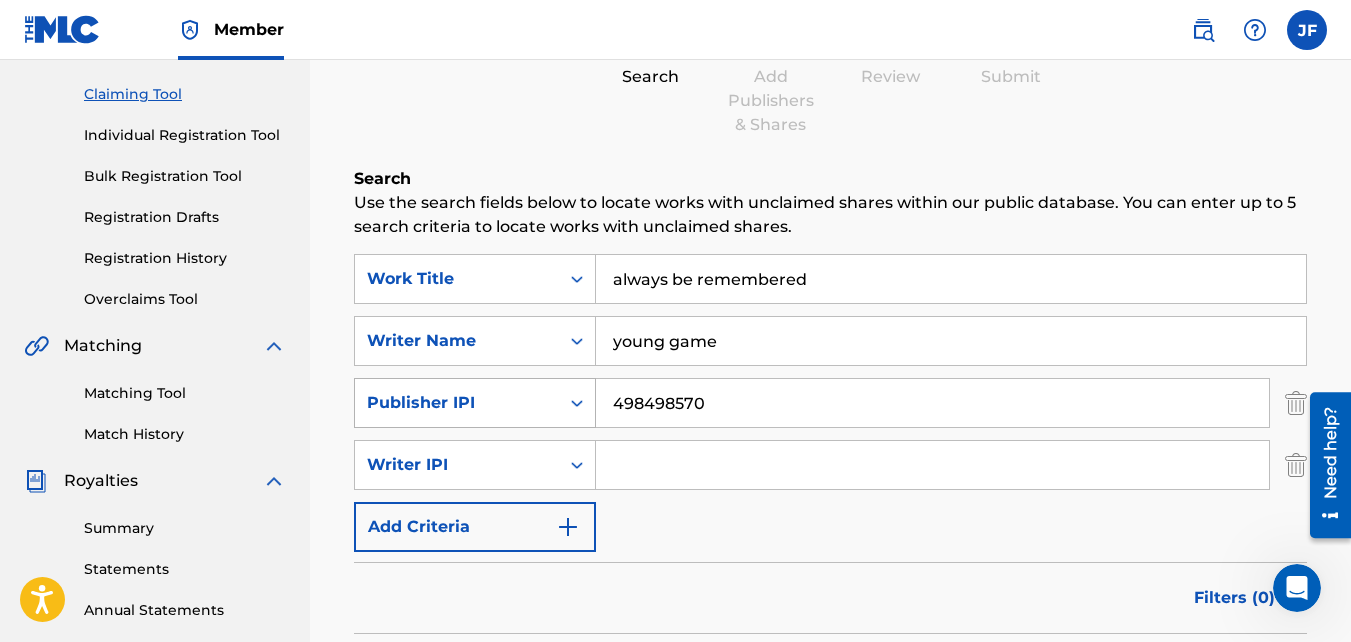 type on "498498570" 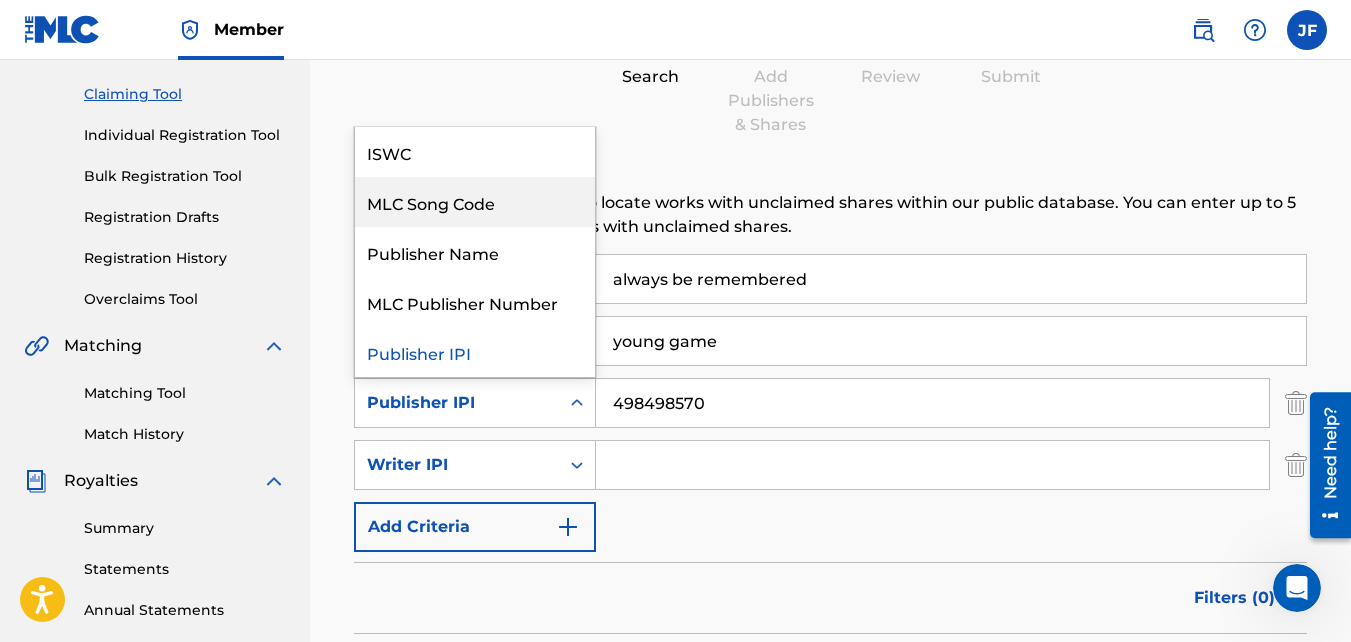 click on "Claiming Tool Search Add Publishers & Shares Review Submit Search Use the search fields below to locate works with unclaimed shares within our public database. You can enter up
to 5 search criteria to locate works with unclaimed shares. SearchWithCriteriac9da3216-9a9c-4488-aa17-ce4a870342c2 Work Title always be remembered SearchWithCriteriad9a5144a-a833-4b11-99e8-dbfbee0f00d0 Writer Name young game SearchWithCriteria0c9fce11-5dbe-4471-9205-d1d7f0bfd473 5 results available. Use Up and Down to choose options, press Enter to select the currently focused option, press Escape to exit the menu, press Tab to select the option and exit the menu. Publisher IPI ISWC MLC Song Code Publisher Name MLC Publisher Number Publisher IPI 498498570 SearchWithCriteria8418054d-7c6a-46e9-a575-6281b50afbf5 Writer IPI Add Criteria Filter Claim Search Filters Include works claimed by my Member   Remove Filters Apply Filters Filters ( 0 ) Search" at bounding box center [830, 372] 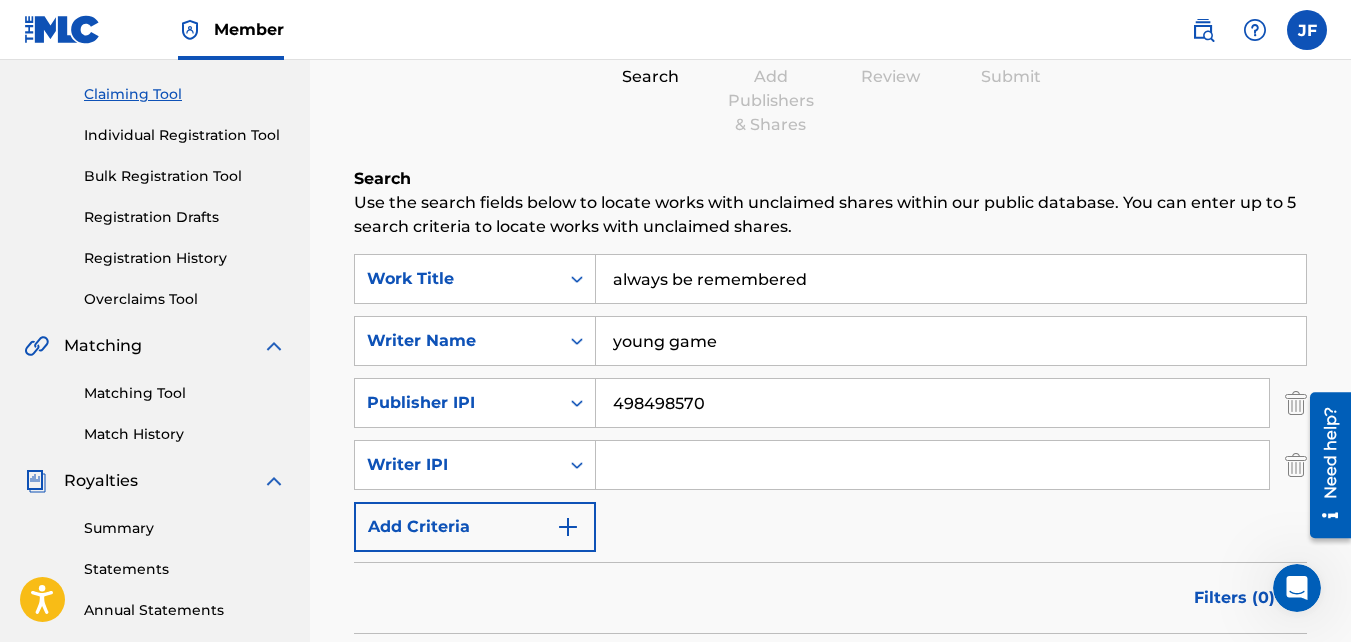 click at bounding box center [932, 465] 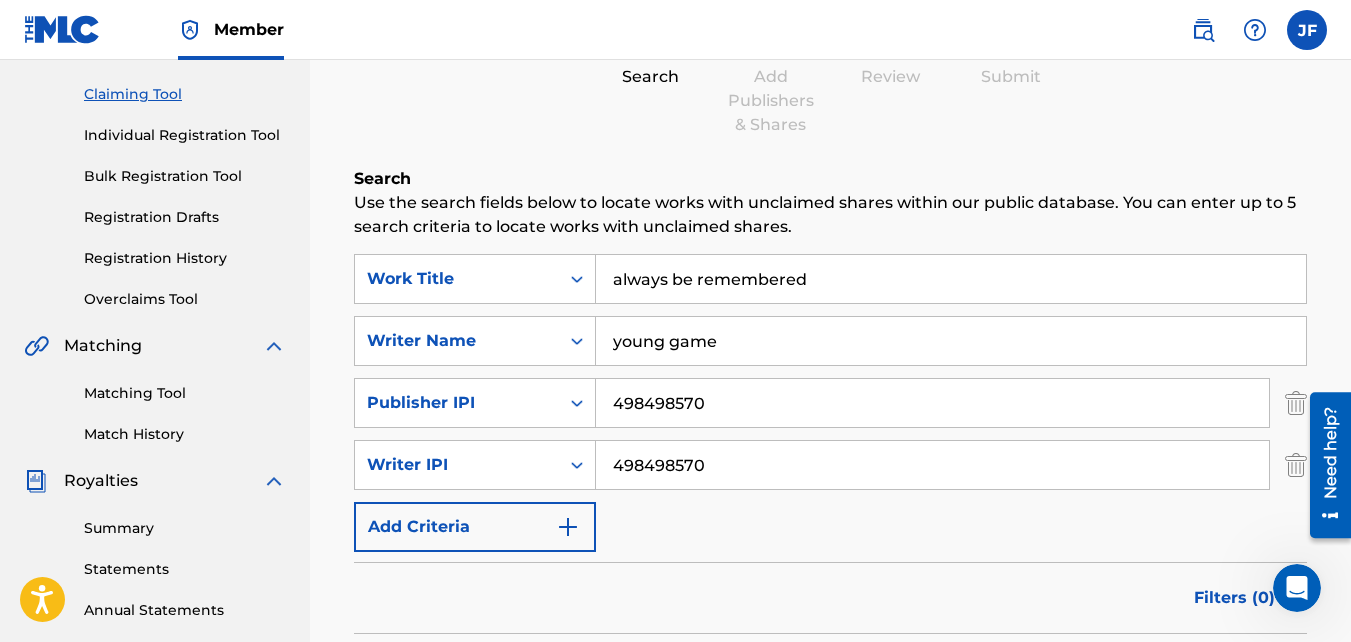 type on "498498570" 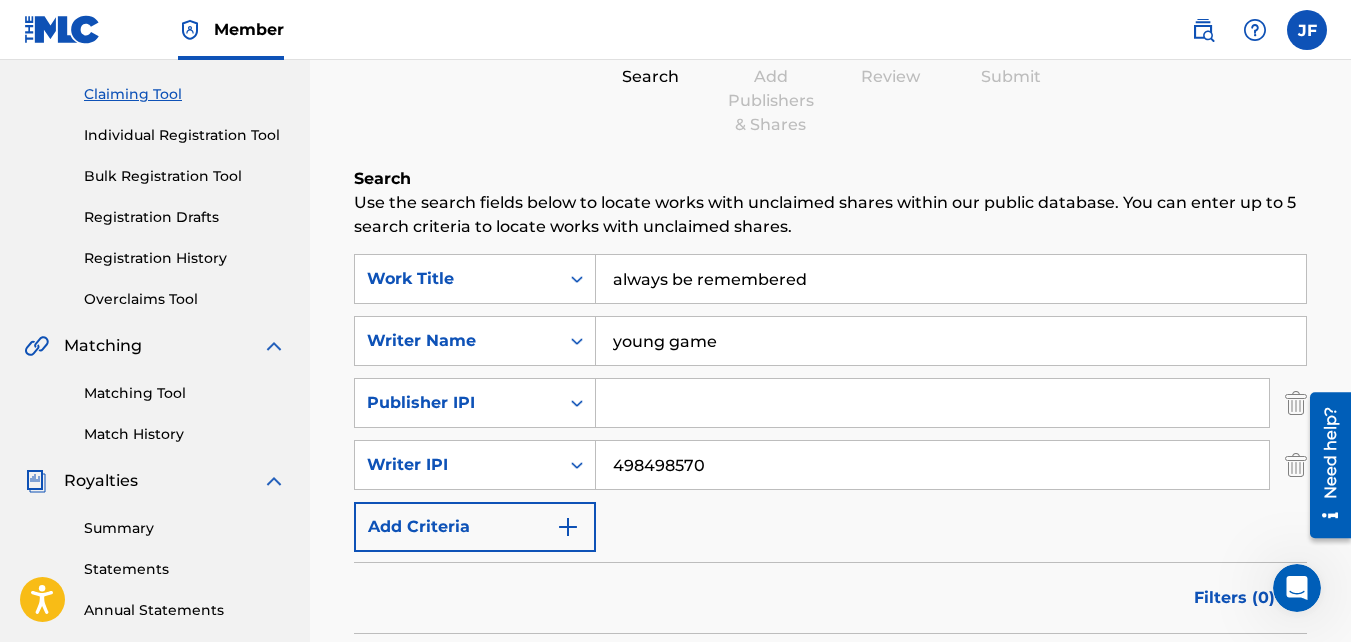 click at bounding box center [932, 403] 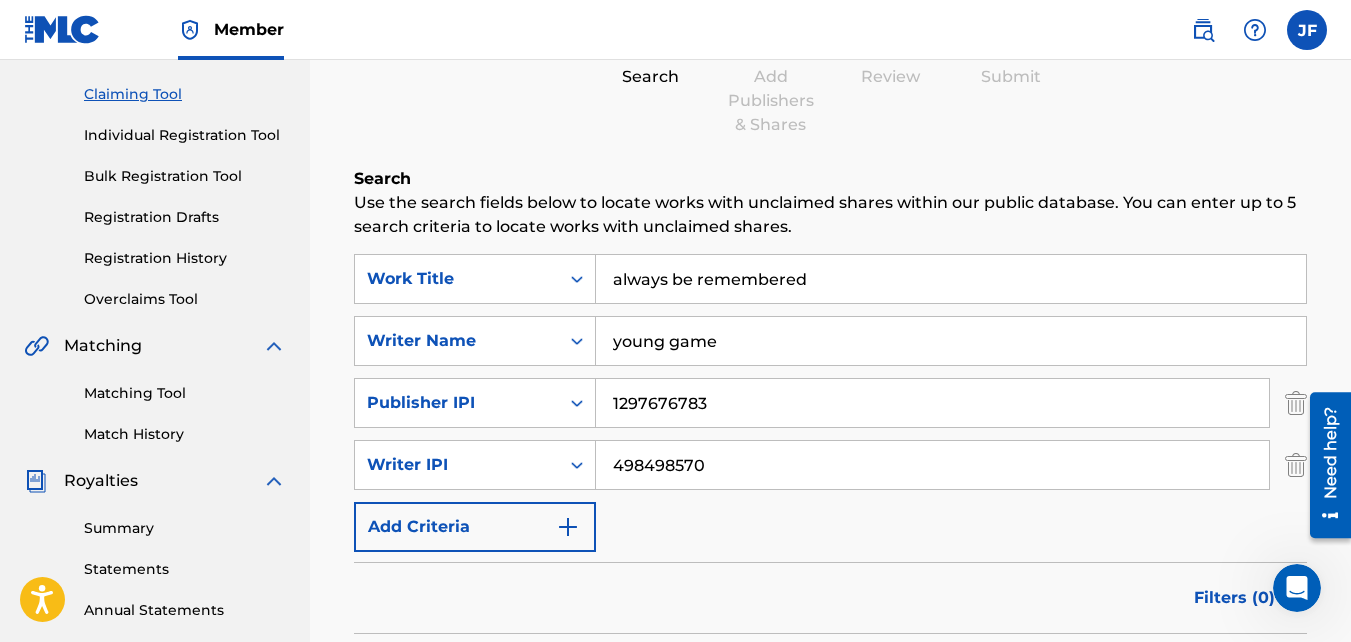 type on "1297676783" 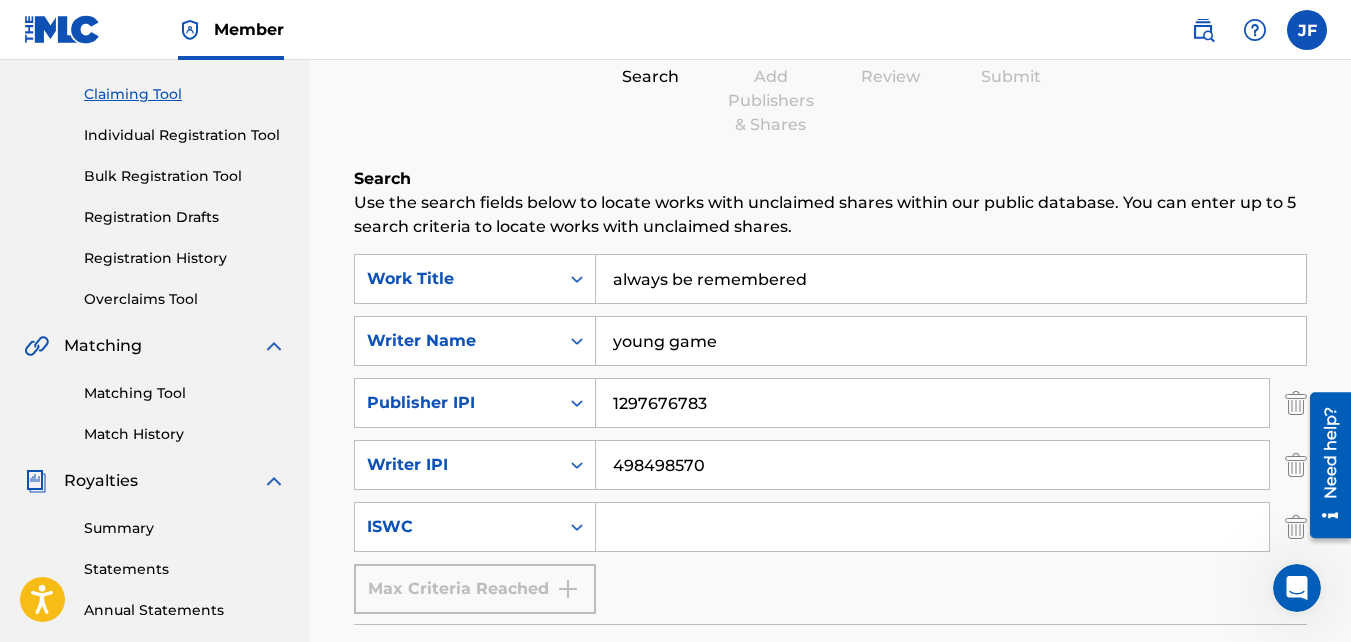 click 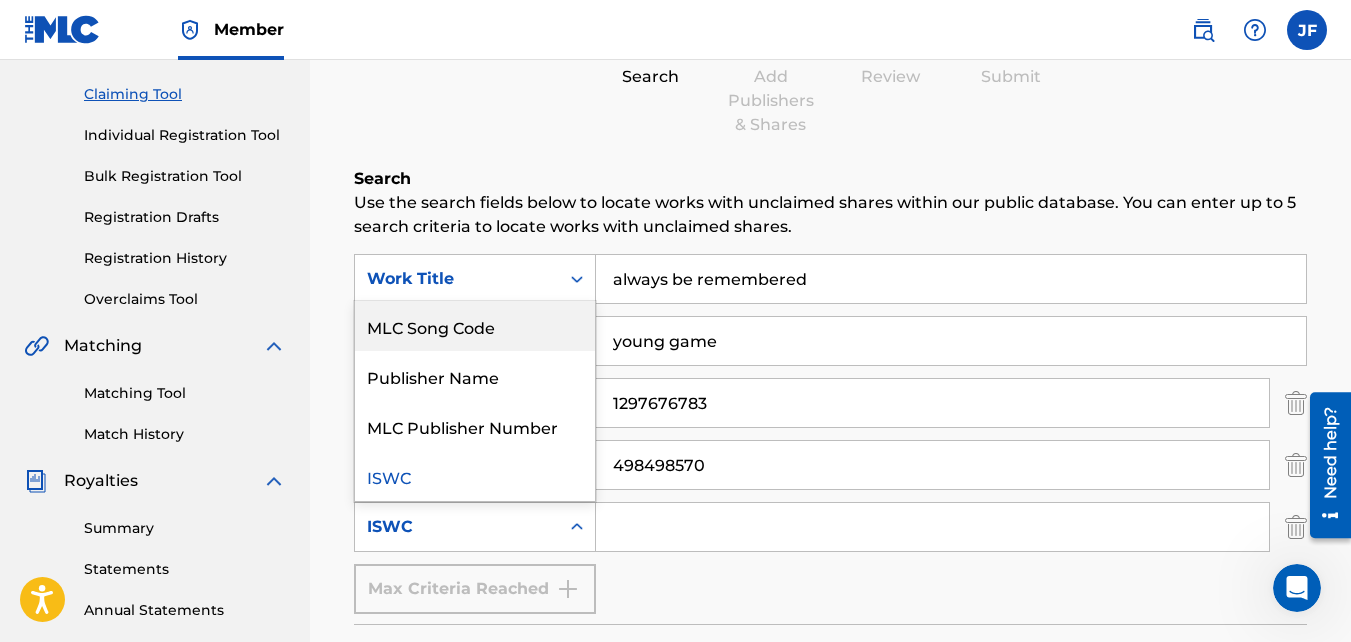 click on "MLC Song Code" at bounding box center (475, 326) 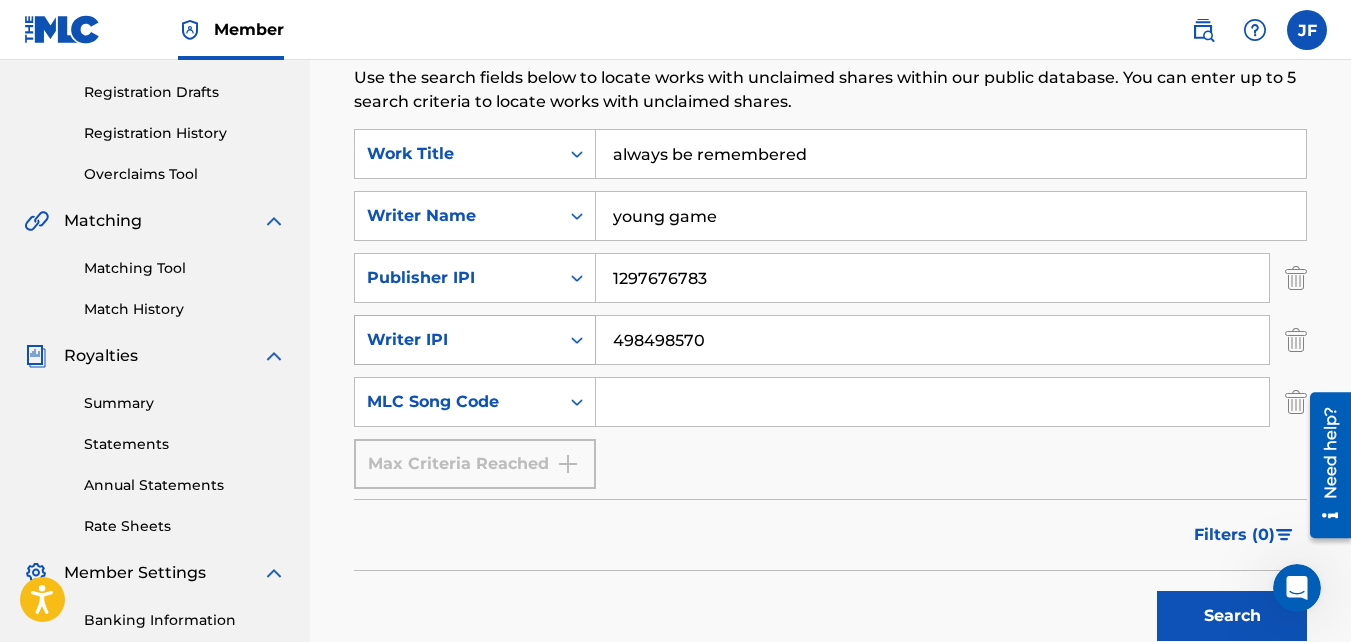 scroll, scrollTop: 400, scrollLeft: 0, axis: vertical 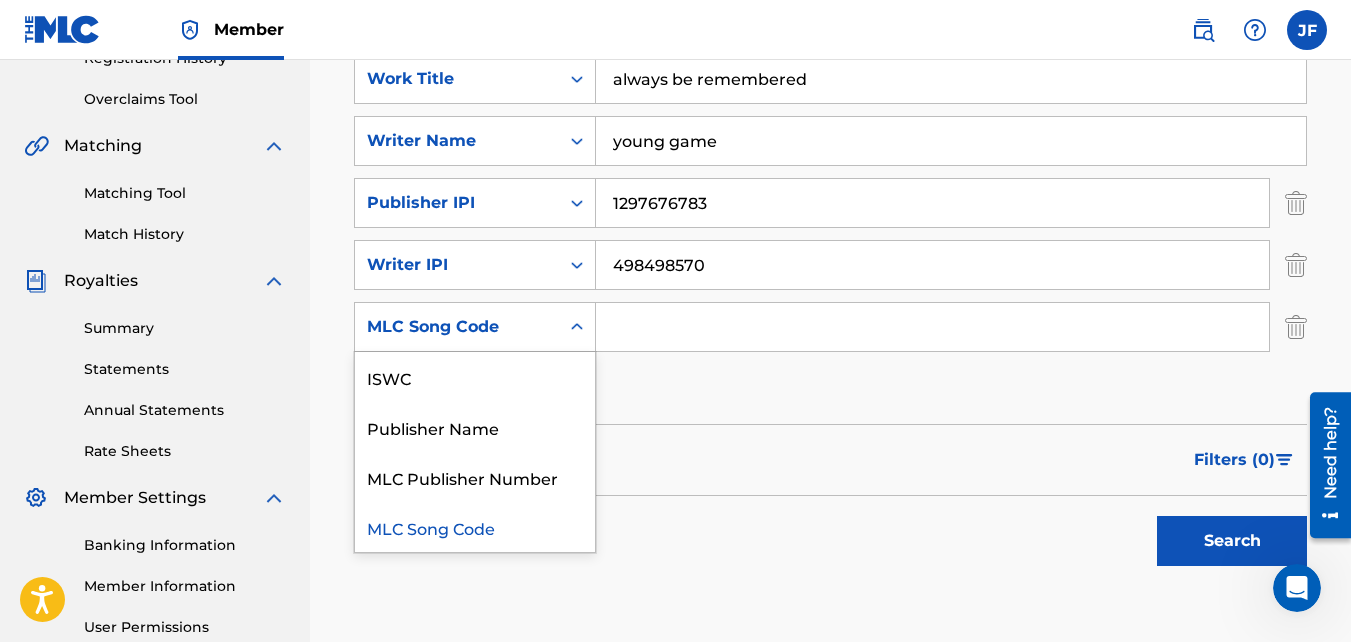 click 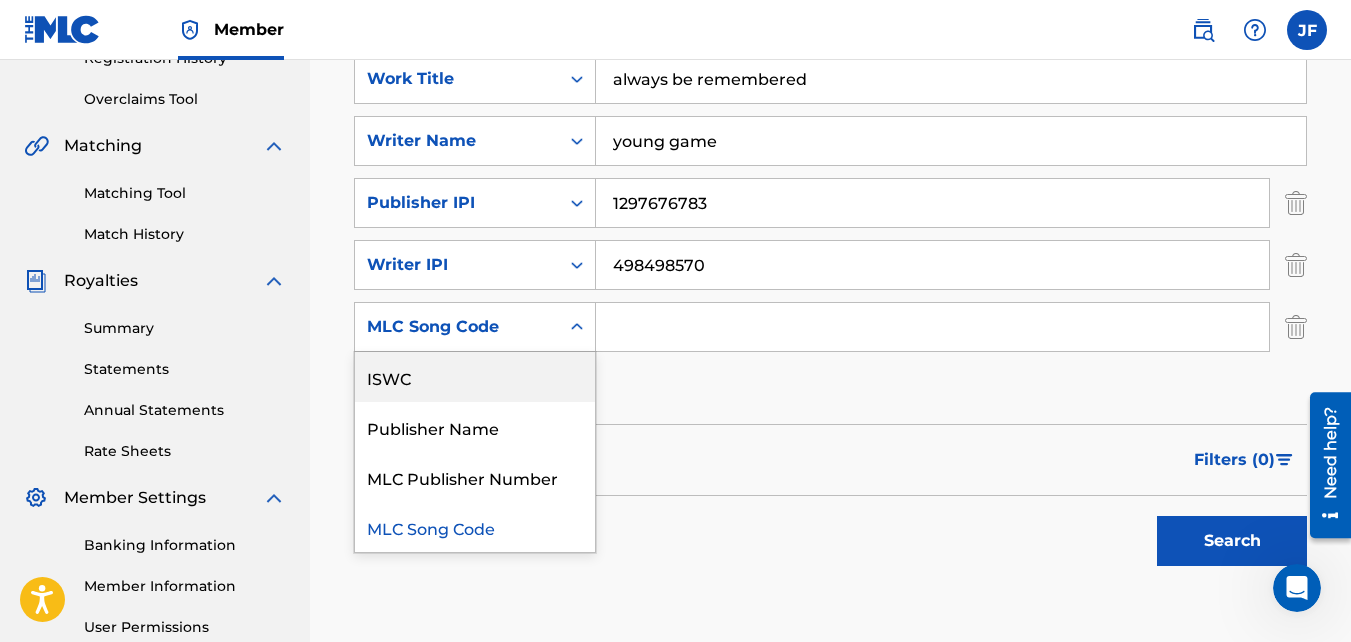 click on "ISWC" at bounding box center [475, 377] 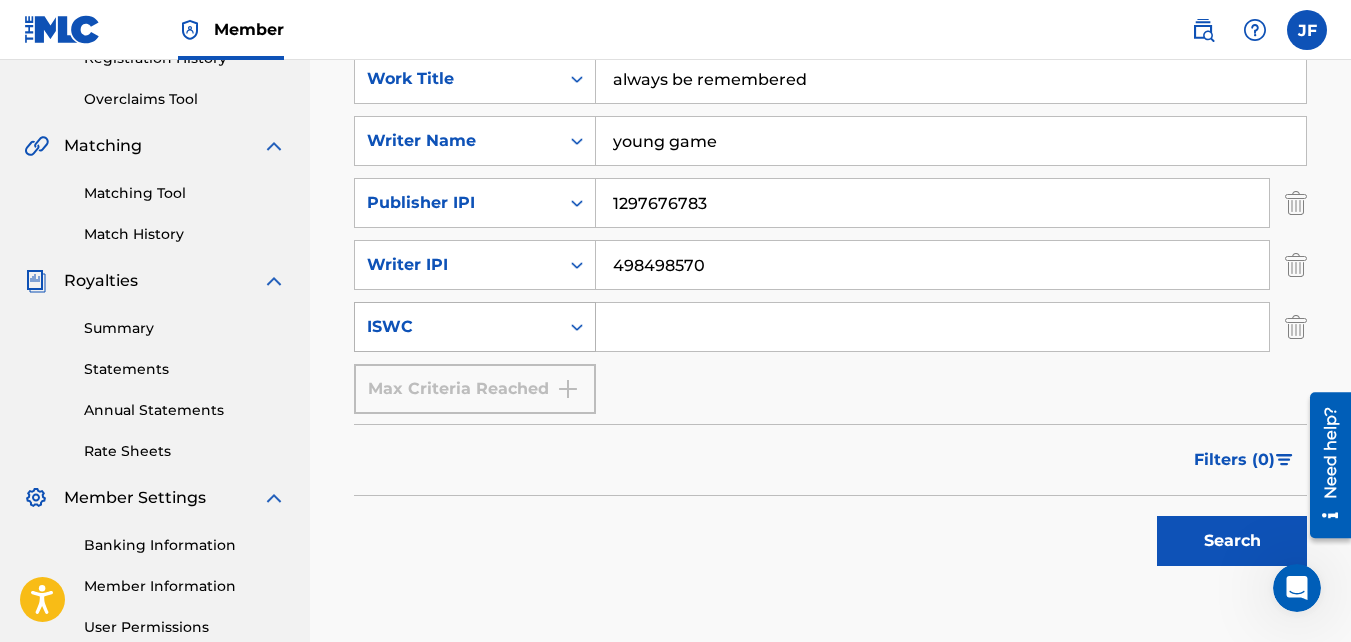 click 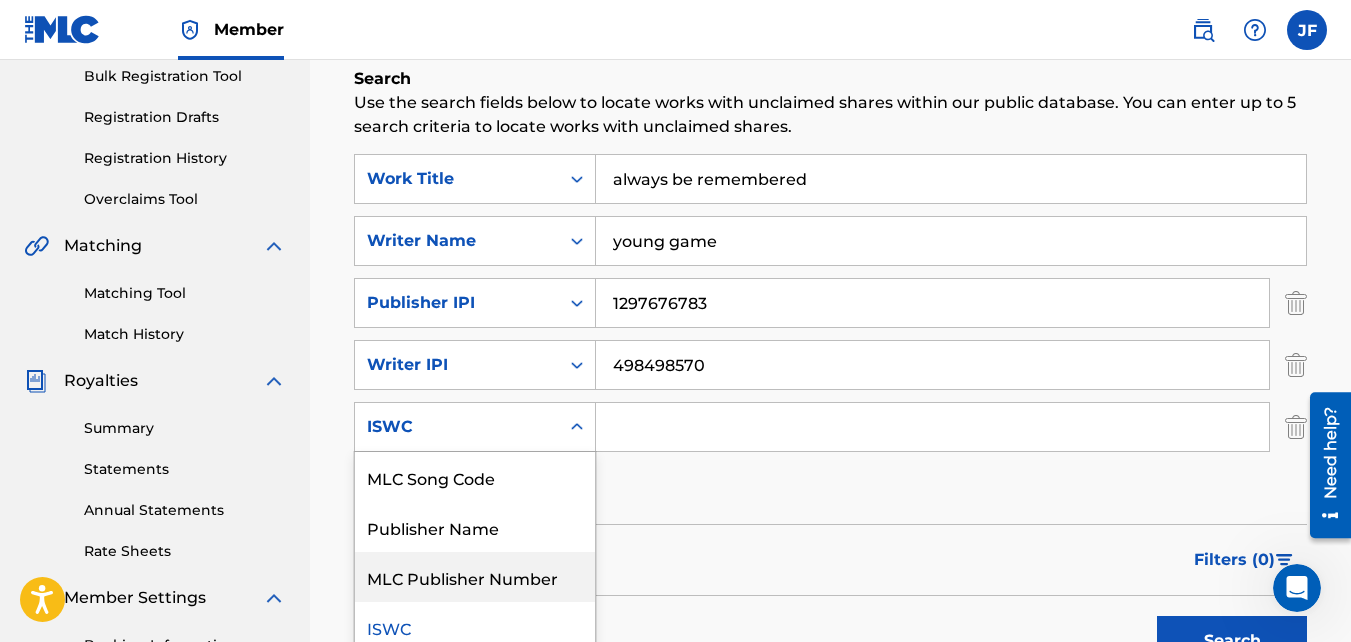 scroll, scrollTop: 400, scrollLeft: 0, axis: vertical 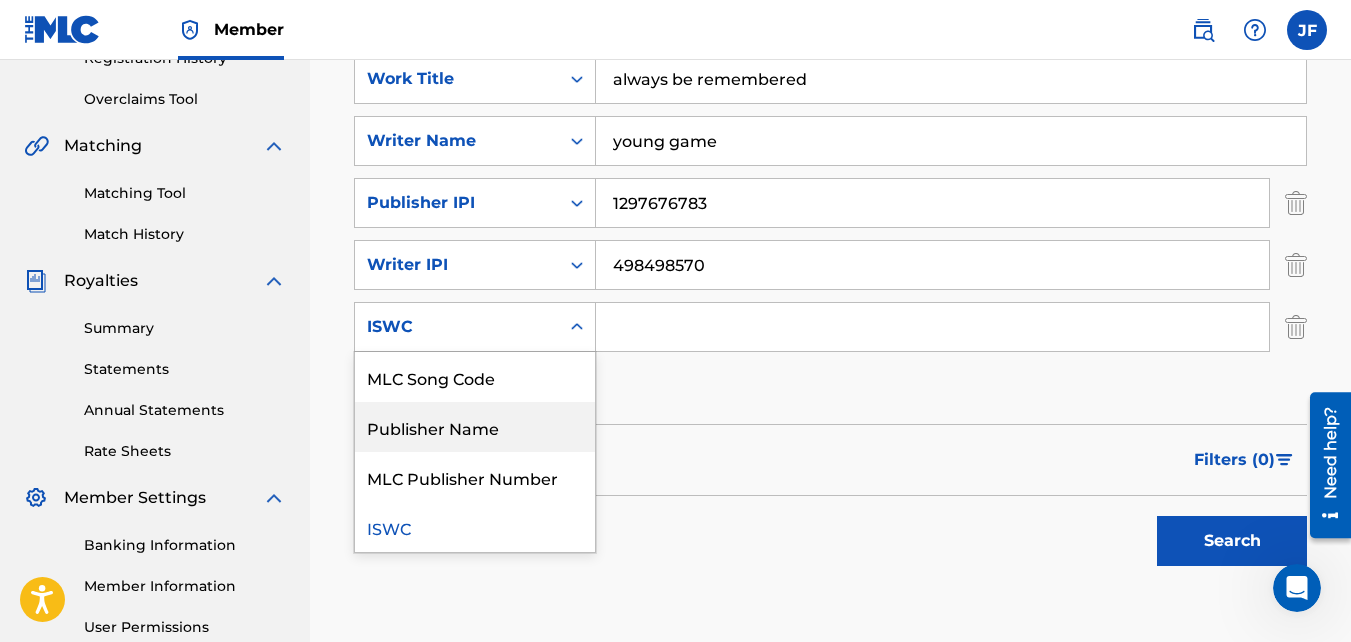 click on "Search" at bounding box center (830, 536) 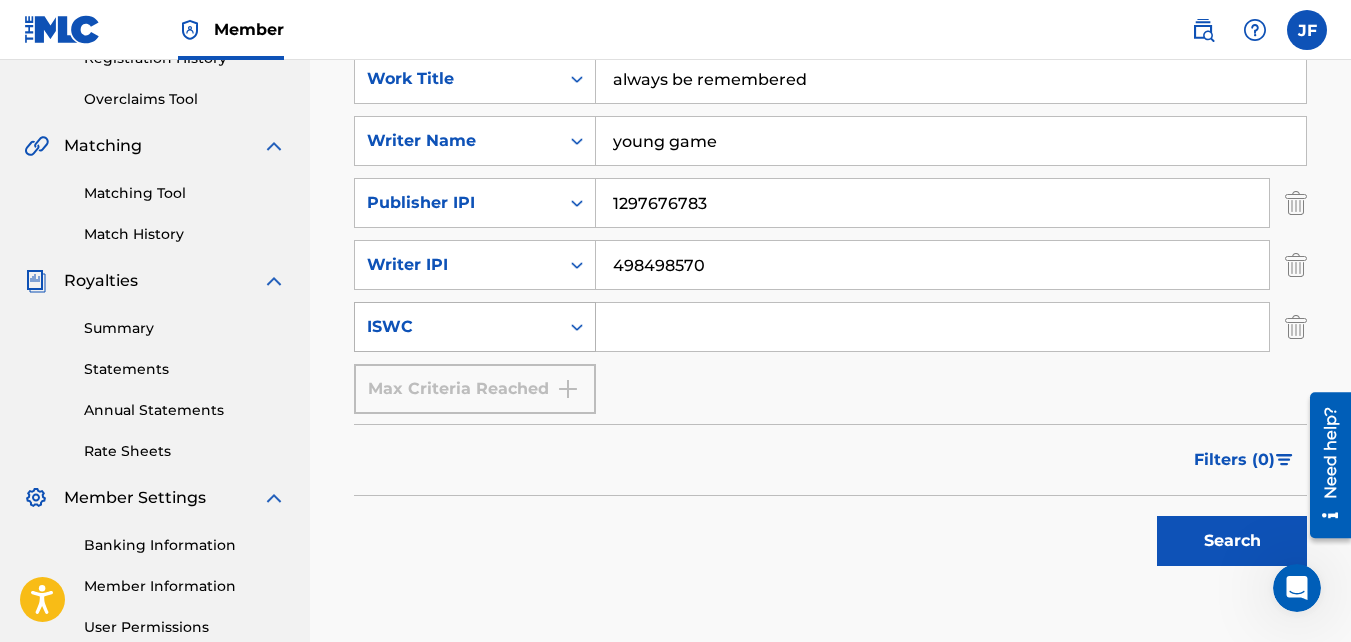 click 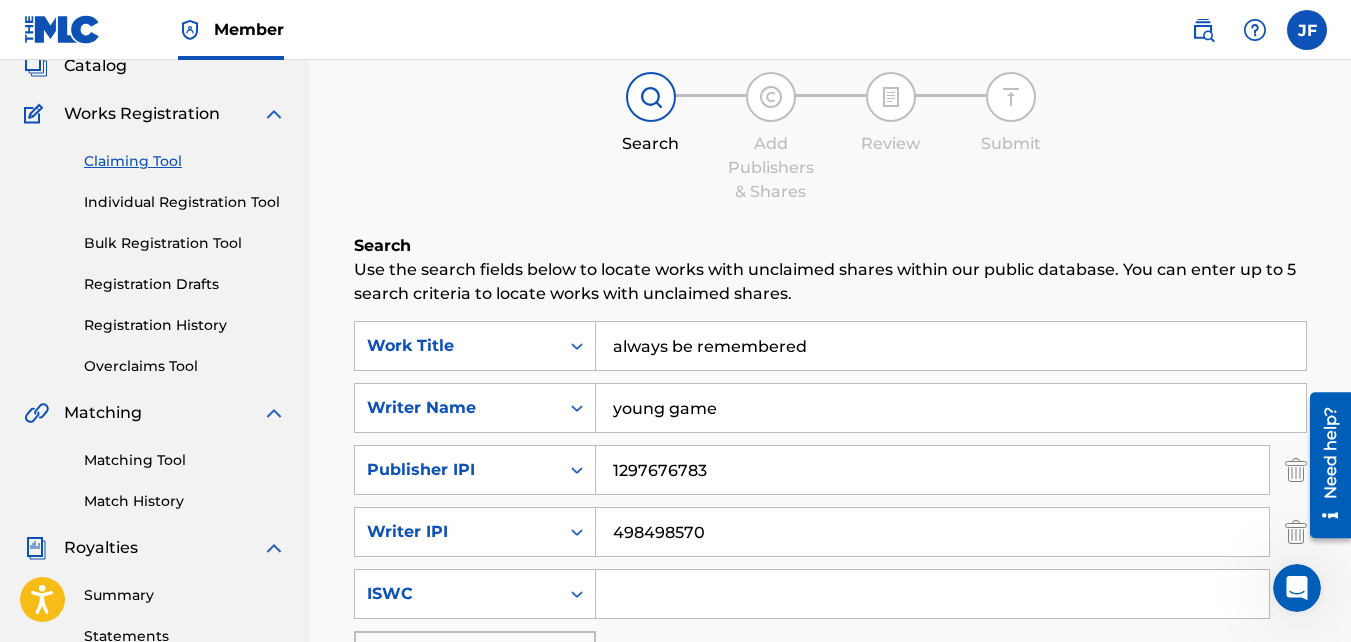 scroll, scrollTop: 100, scrollLeft: 0, axis: vertical 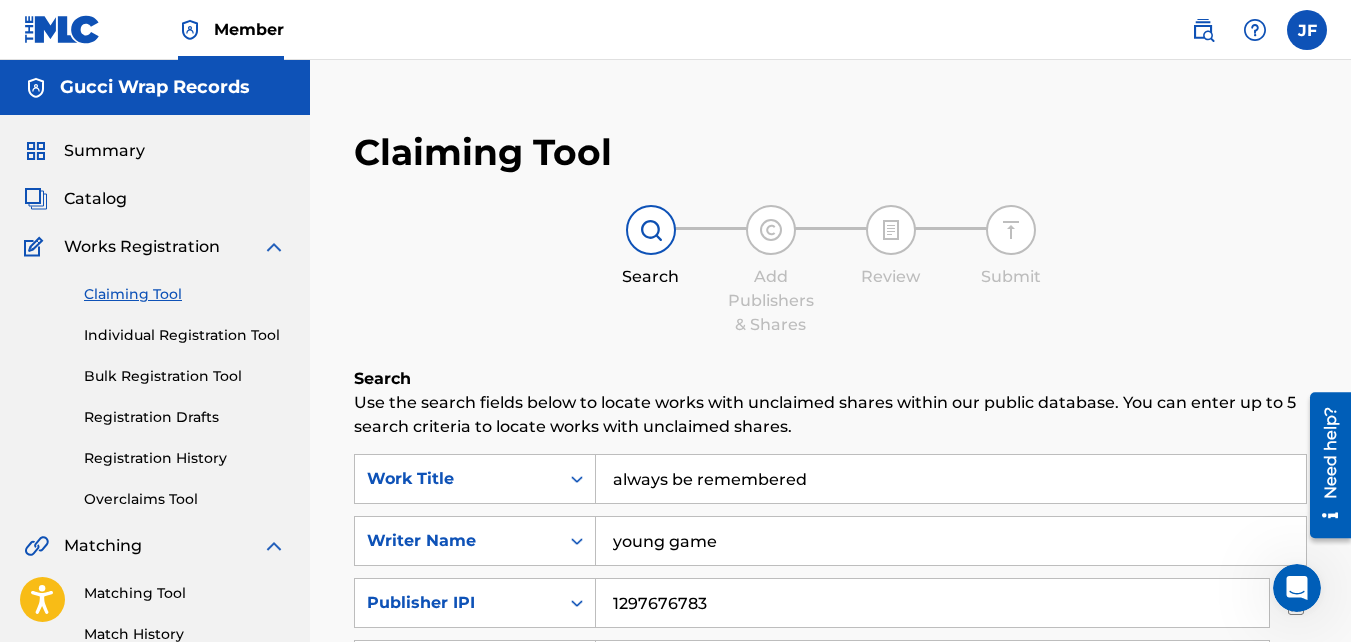 click at bounding box center [1203, 30] 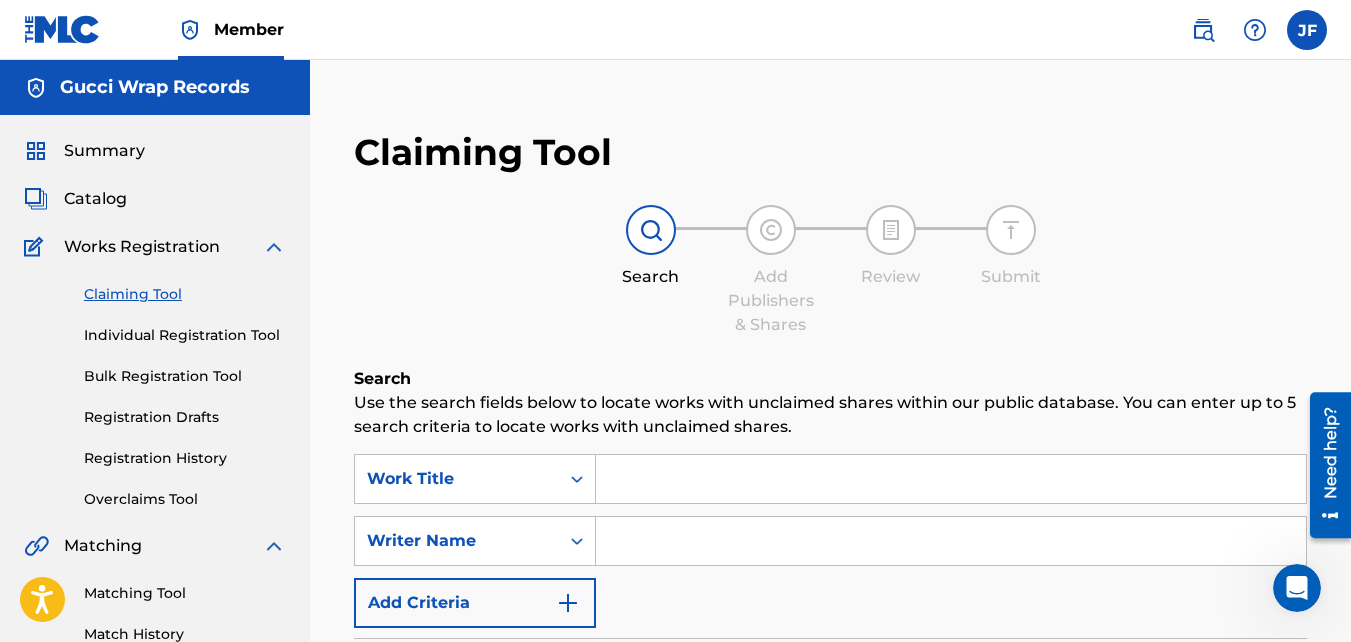 click at bounding box center (1203, 30) 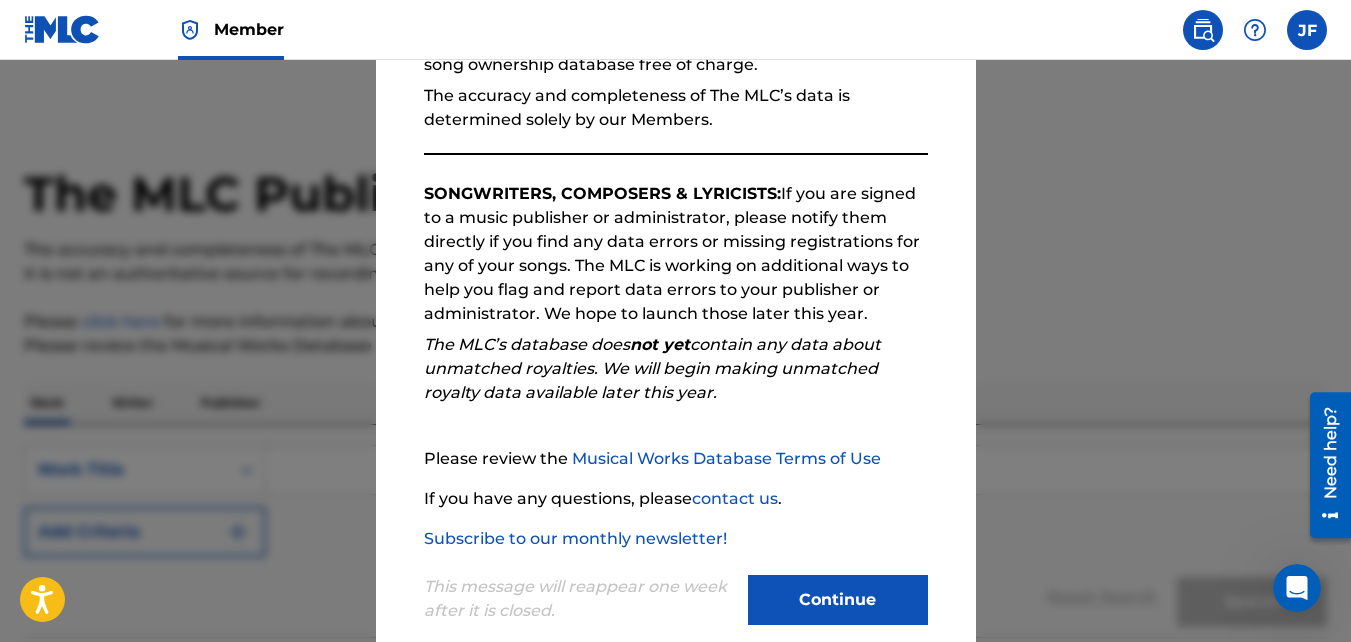 scroll, scrollTop: 273, scrollLeft: 0, axis: vertical 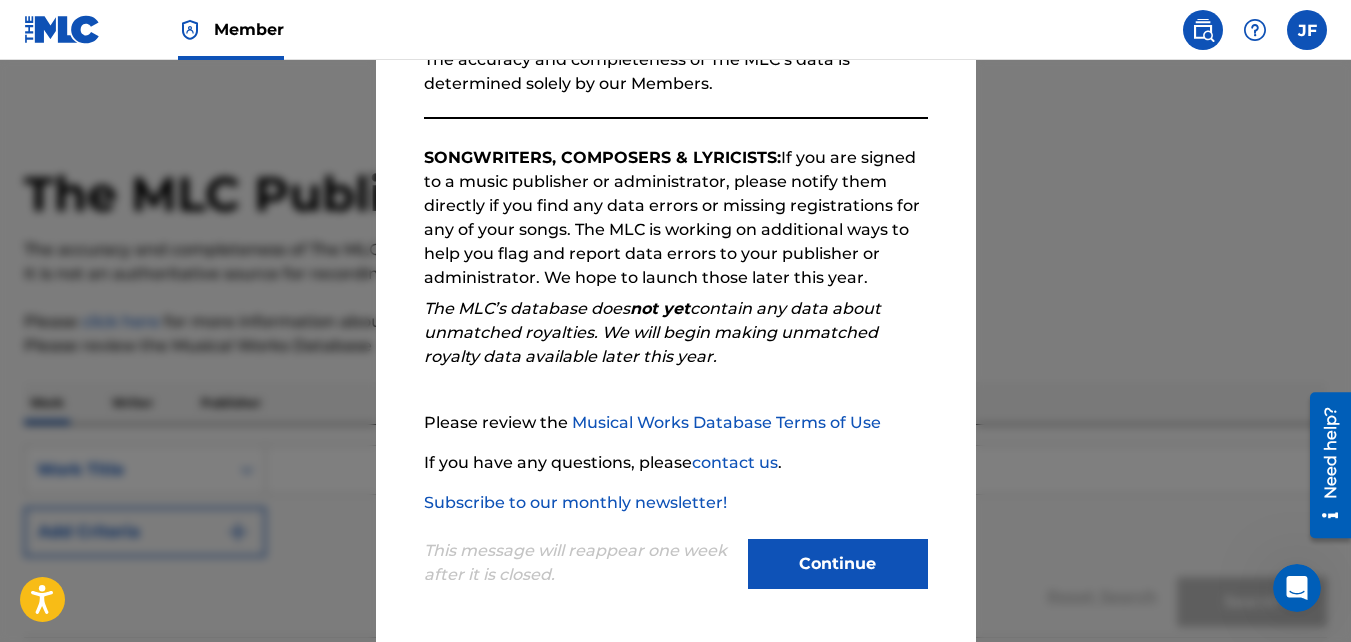 click on "Continue" at bounding box center (838, 564) 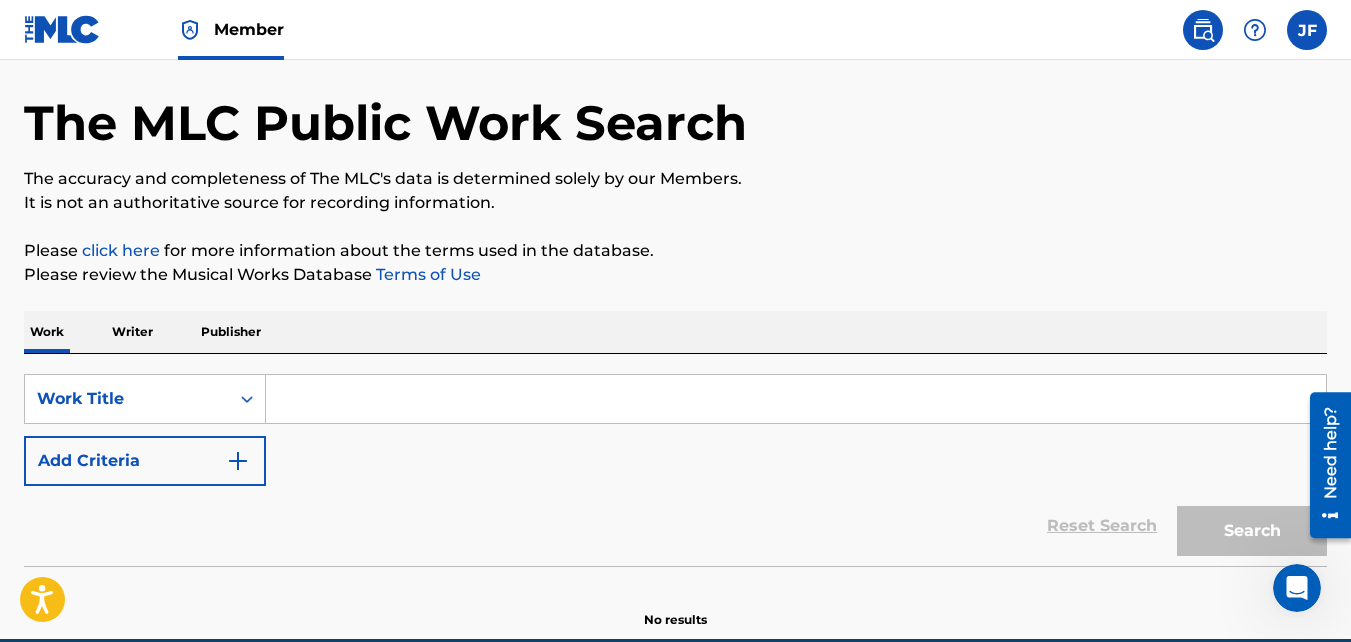 scroll, scrollTop: 164, scrollLeft: 0, axis: vertical 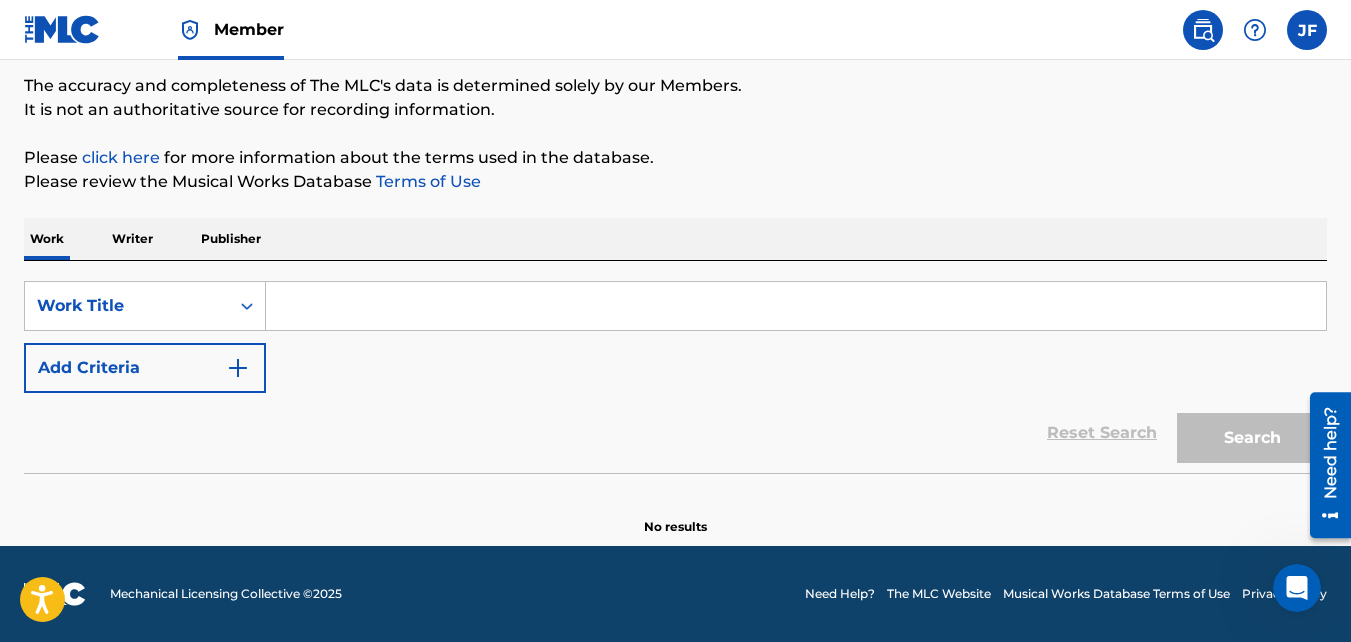 click on "Writer" at bounding box center [132, 239] 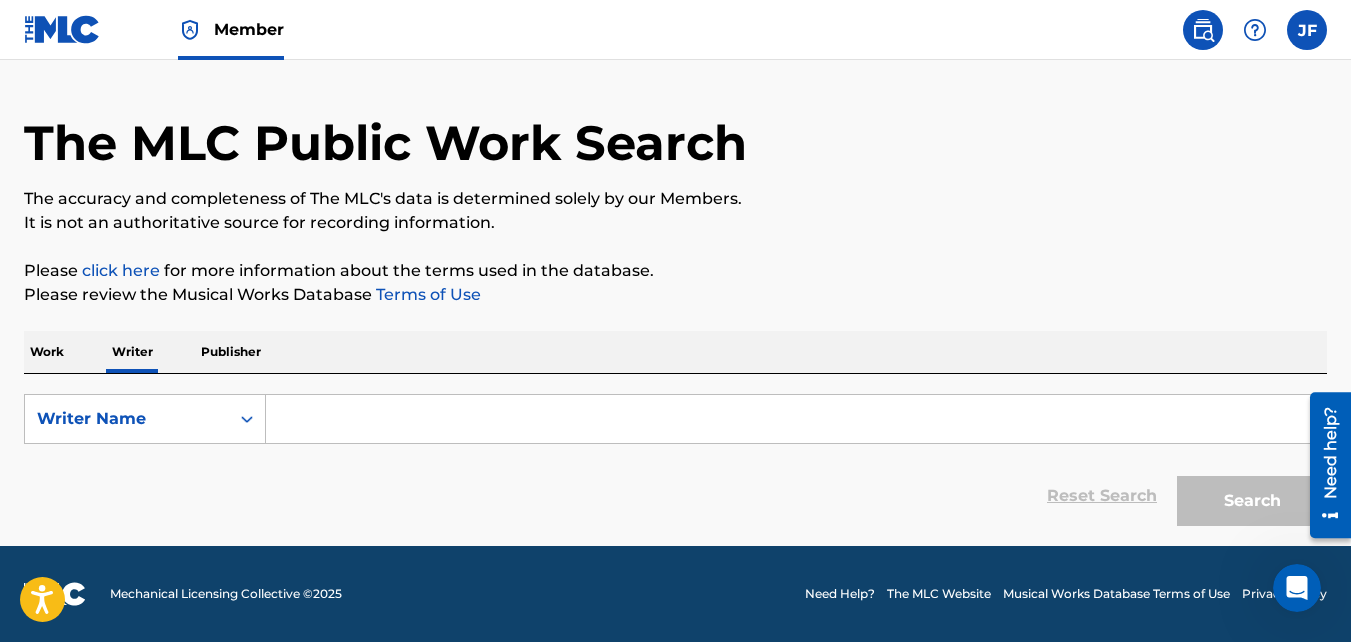 scroll, scrollTop: 0, scrollLeft: 0, axis: both 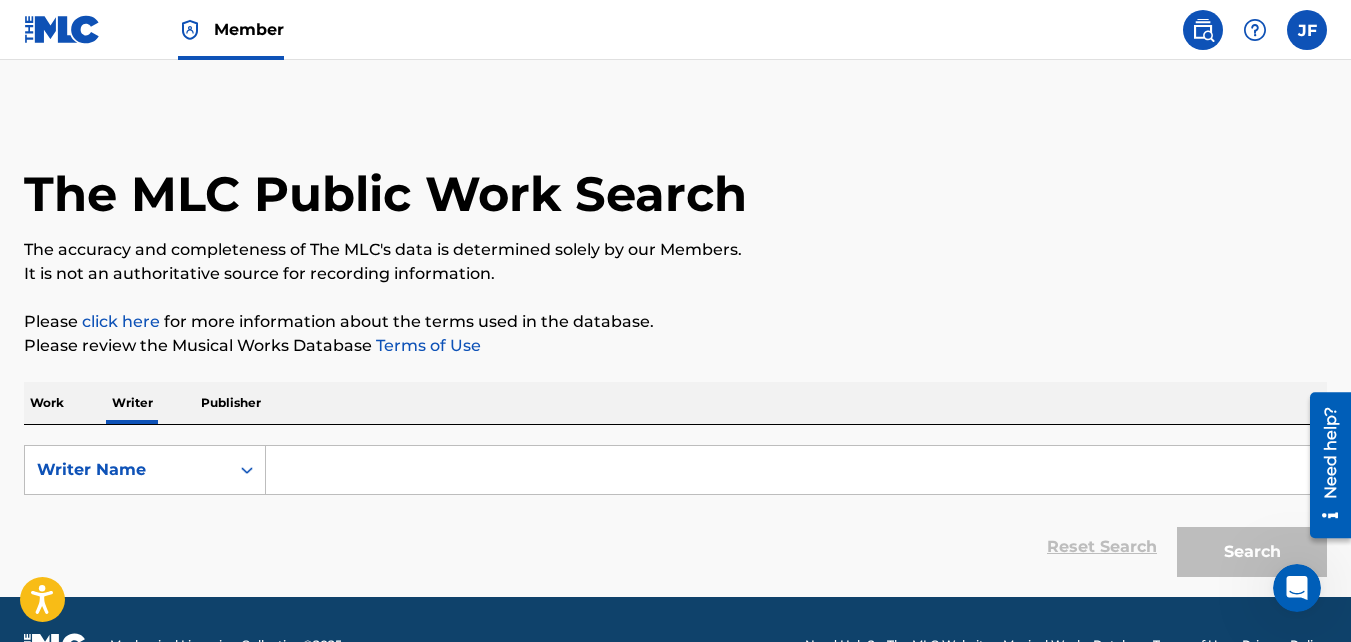 click on "Work" at bounding box center (47, 403) 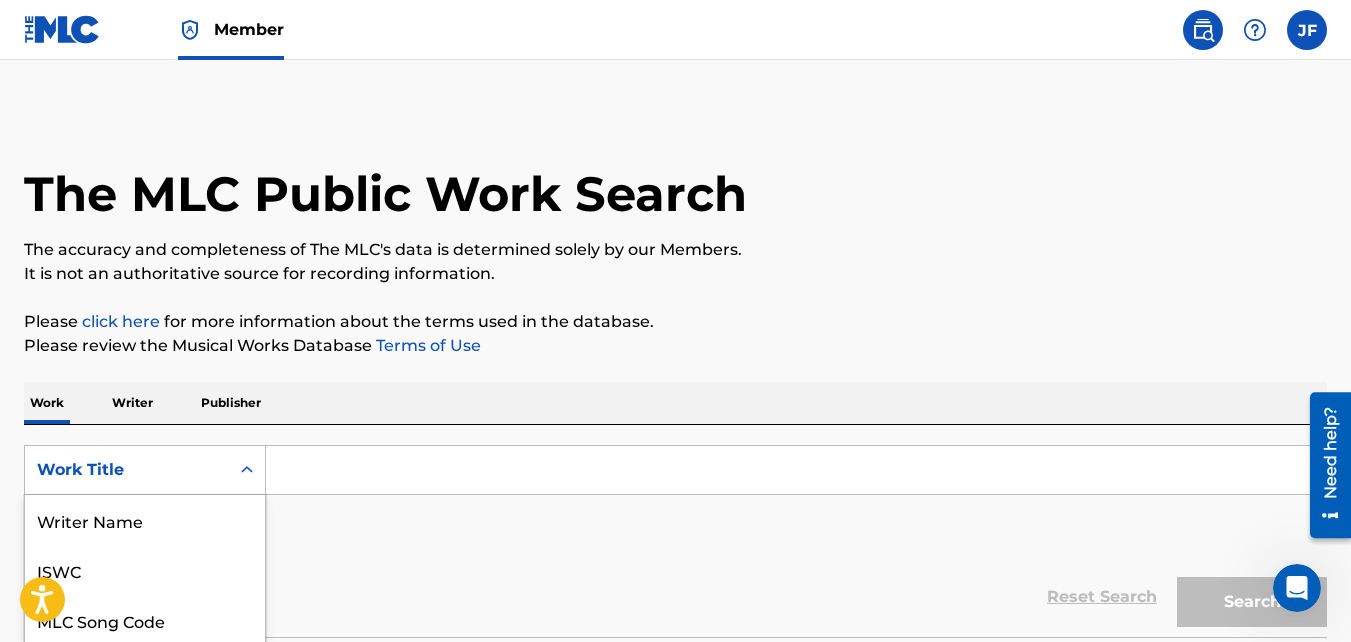 click on "8 results available. Use Up and Down to choose options, press Enter to select the currently focused option, press Escape to exit the menu, press Tab to select the option and exit the menu. Work Title Writer Name ISWC MLC Song Code Writer IPI Publisher Name Publisher IPI MLC Publisher Number Work Title" at bounding box center (145, 470) 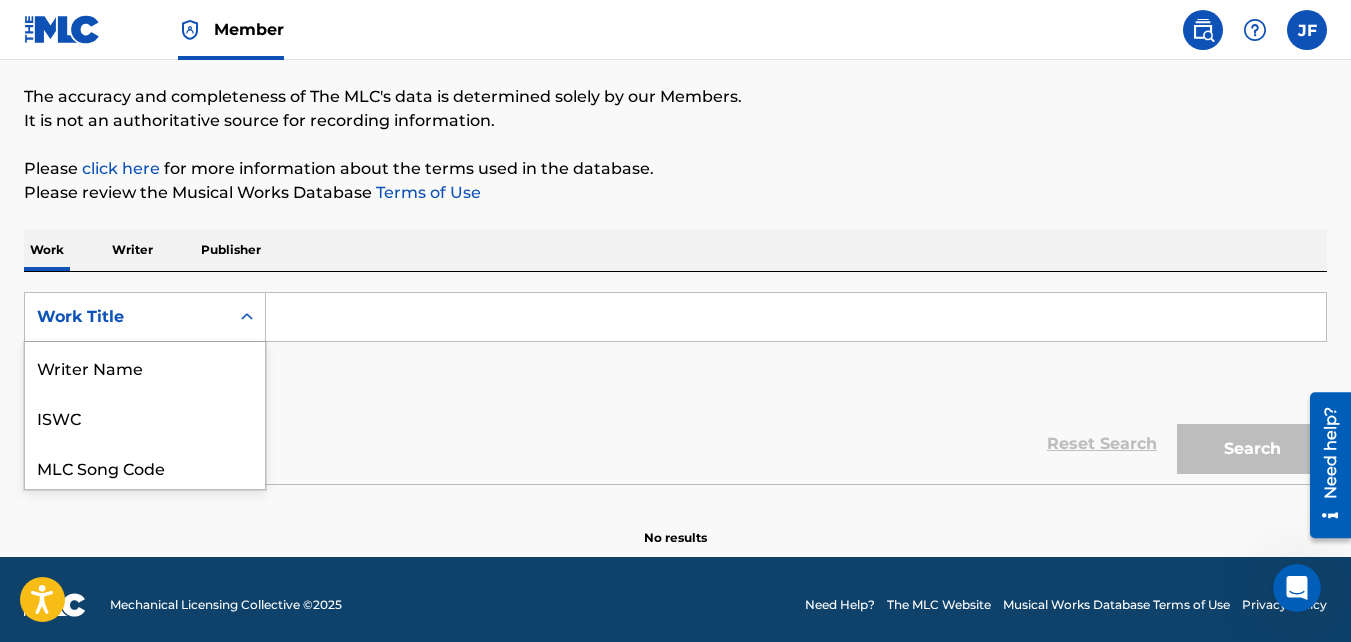 scroll, scrollTop: 100, scrollLeft: 0, axis: vertical 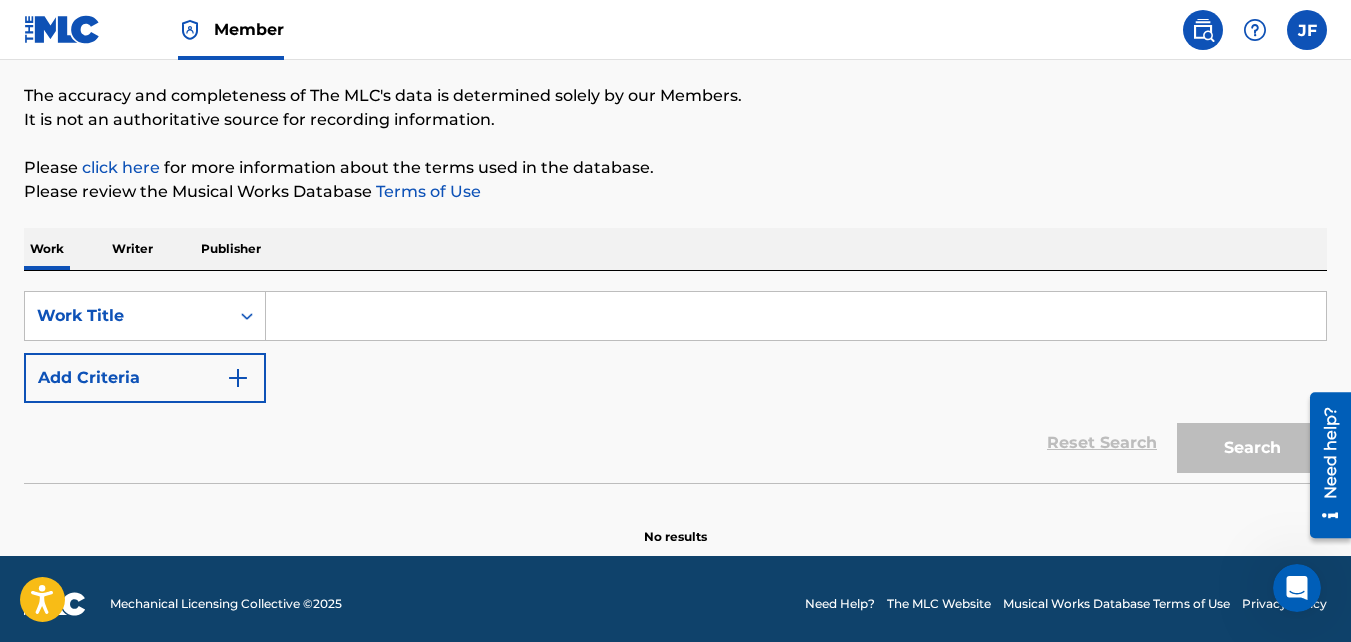 click on "Writer" at bounding box center (132, 249) 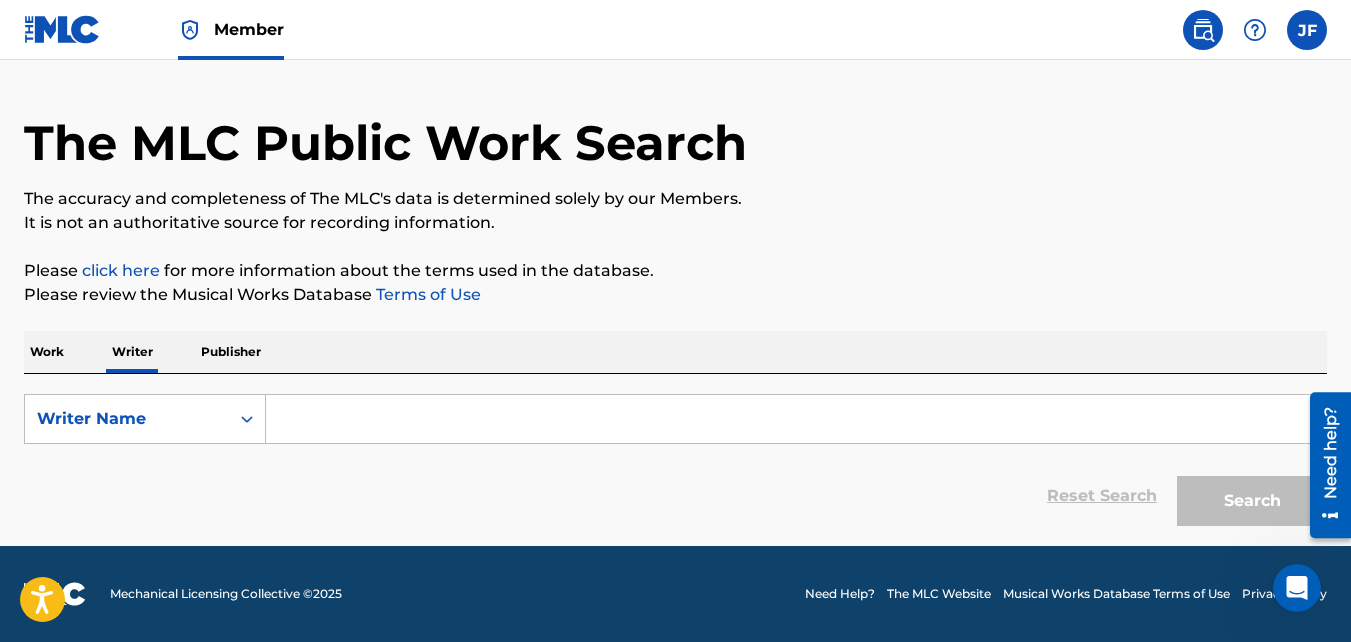scroll, scrollTop: 0, scrollLeft: 0, axis: both 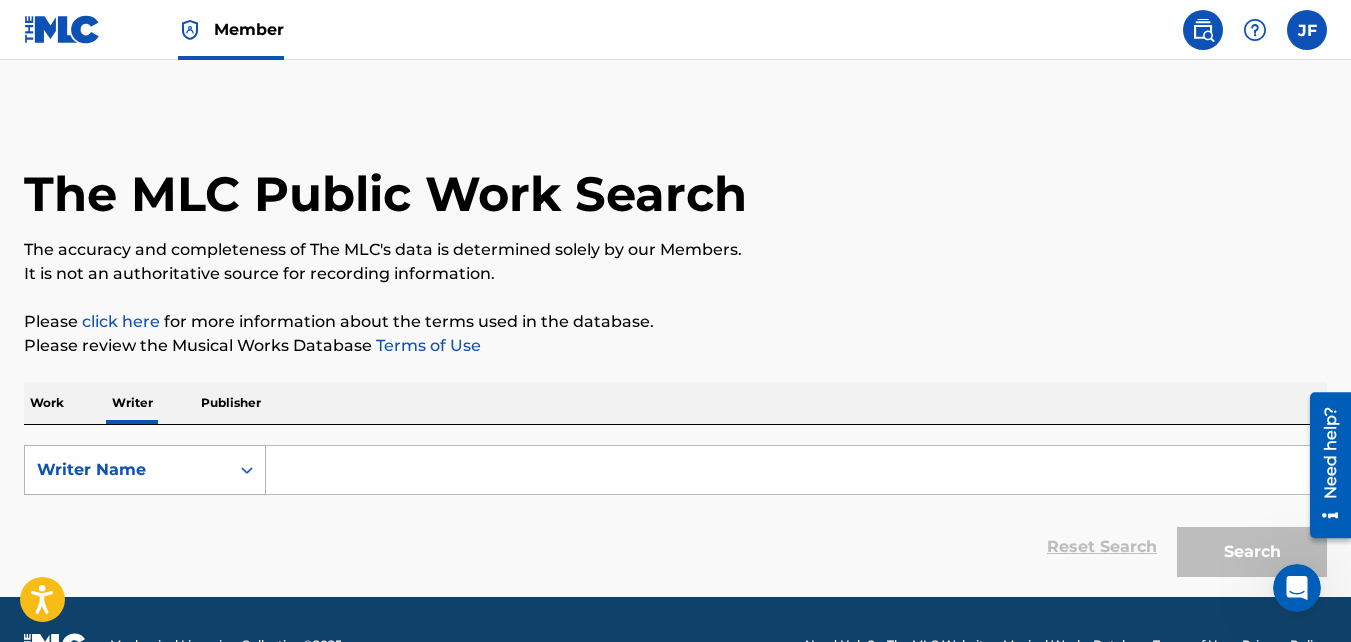 click 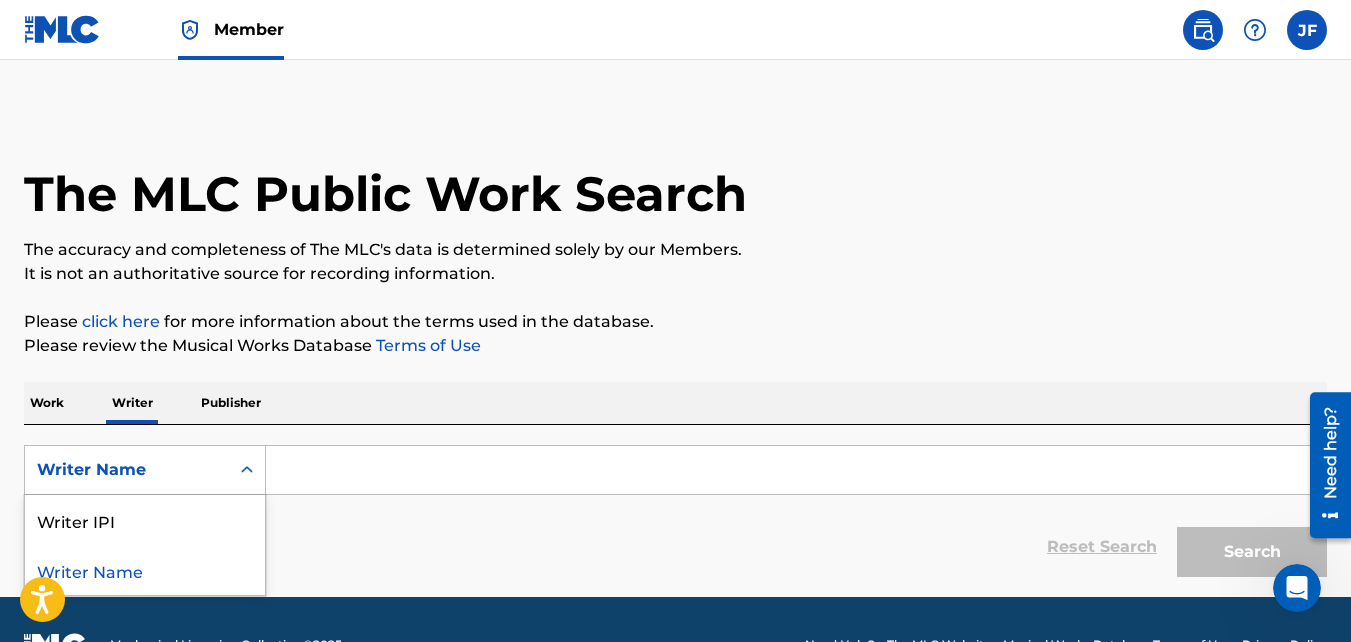 click on "Writer Name" at bounding box center [145, 570] 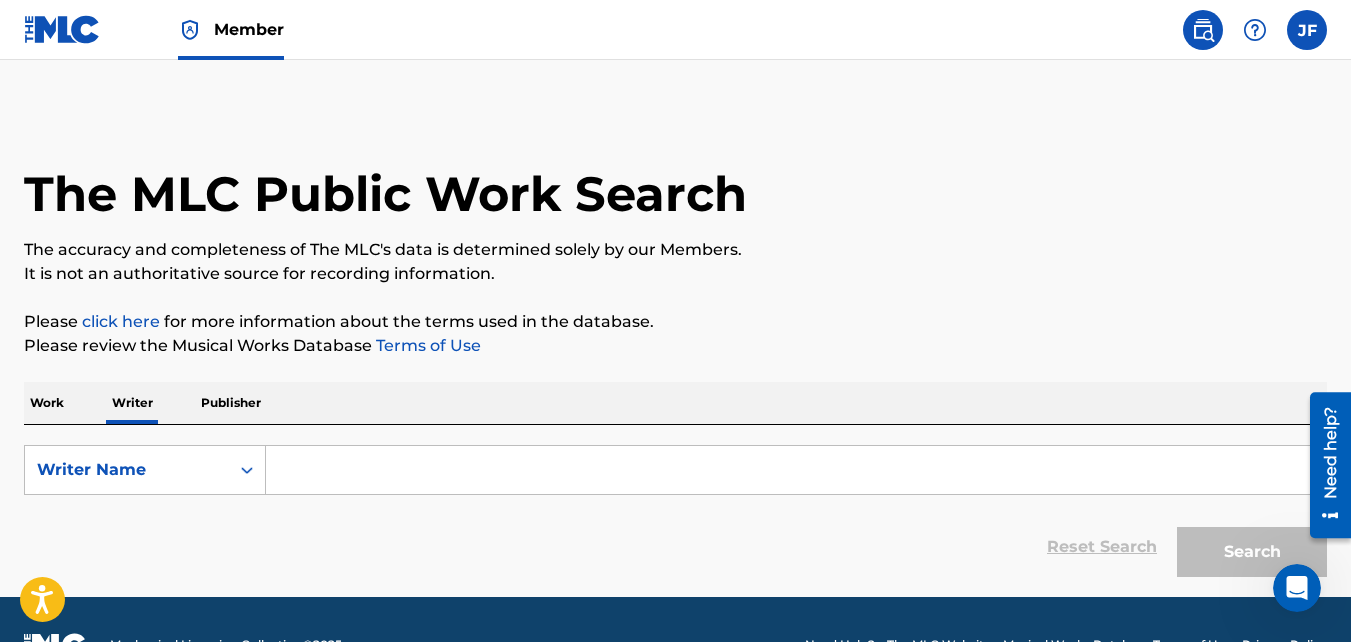 click at bounding box center (796, 470) 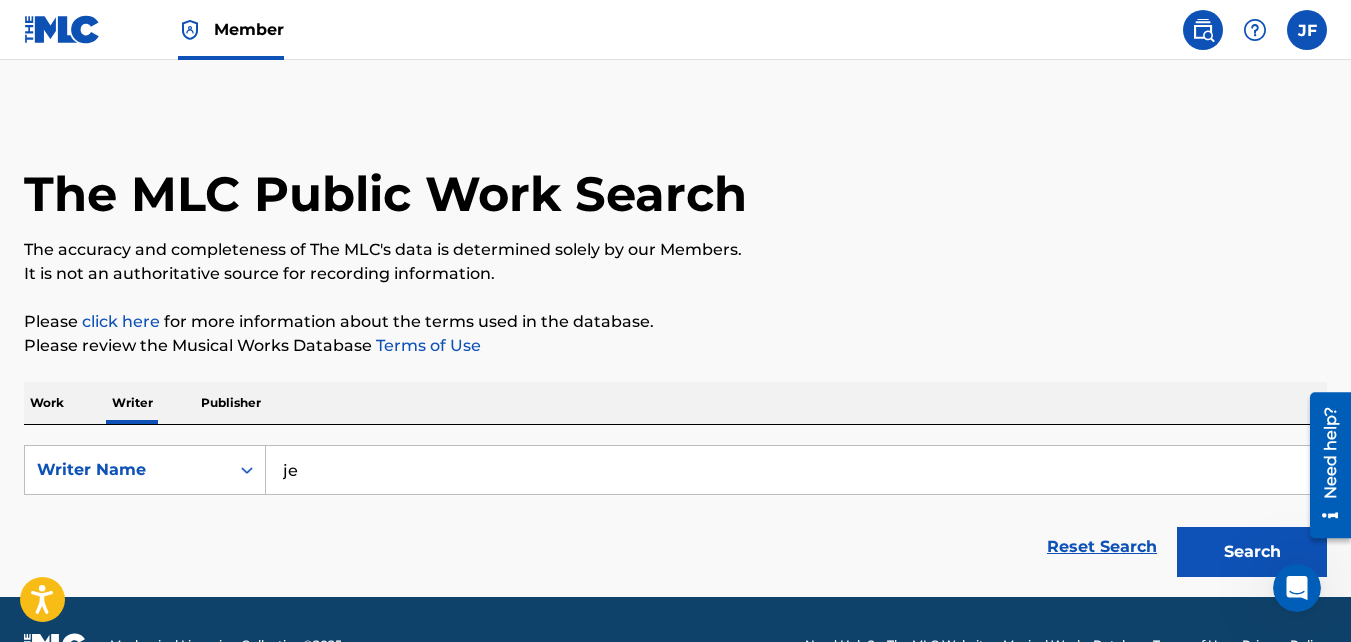type on "j" 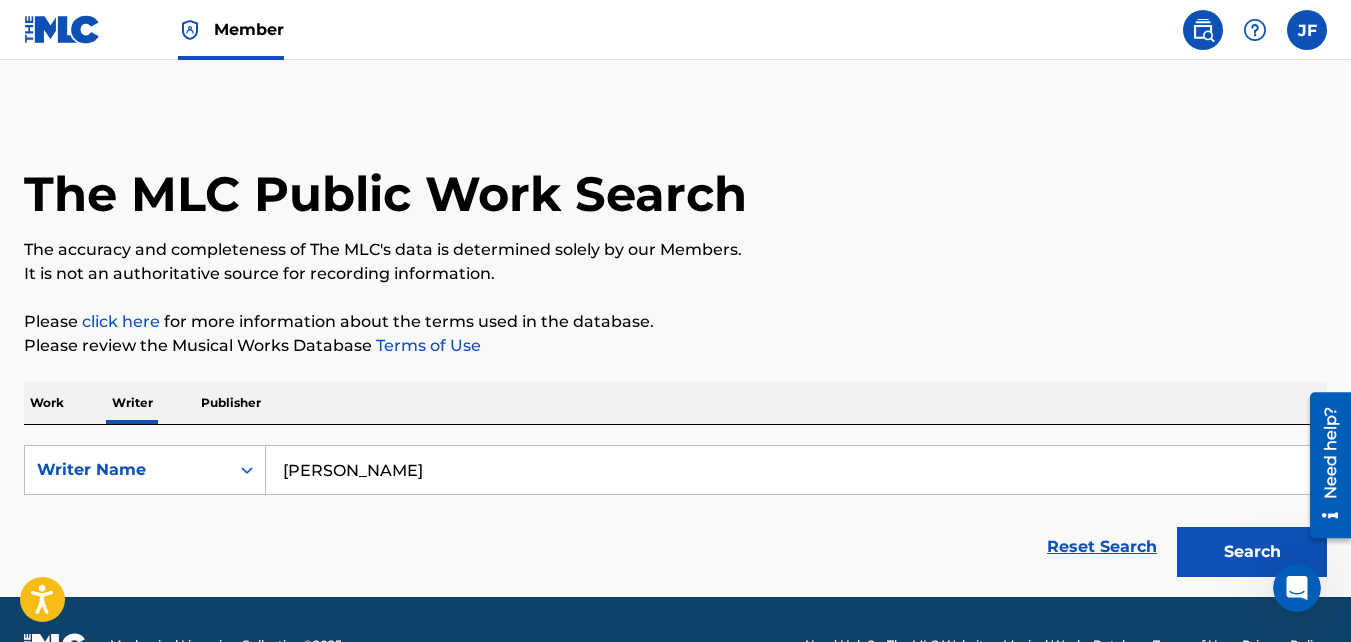 type on "[PERSON_NAME]" 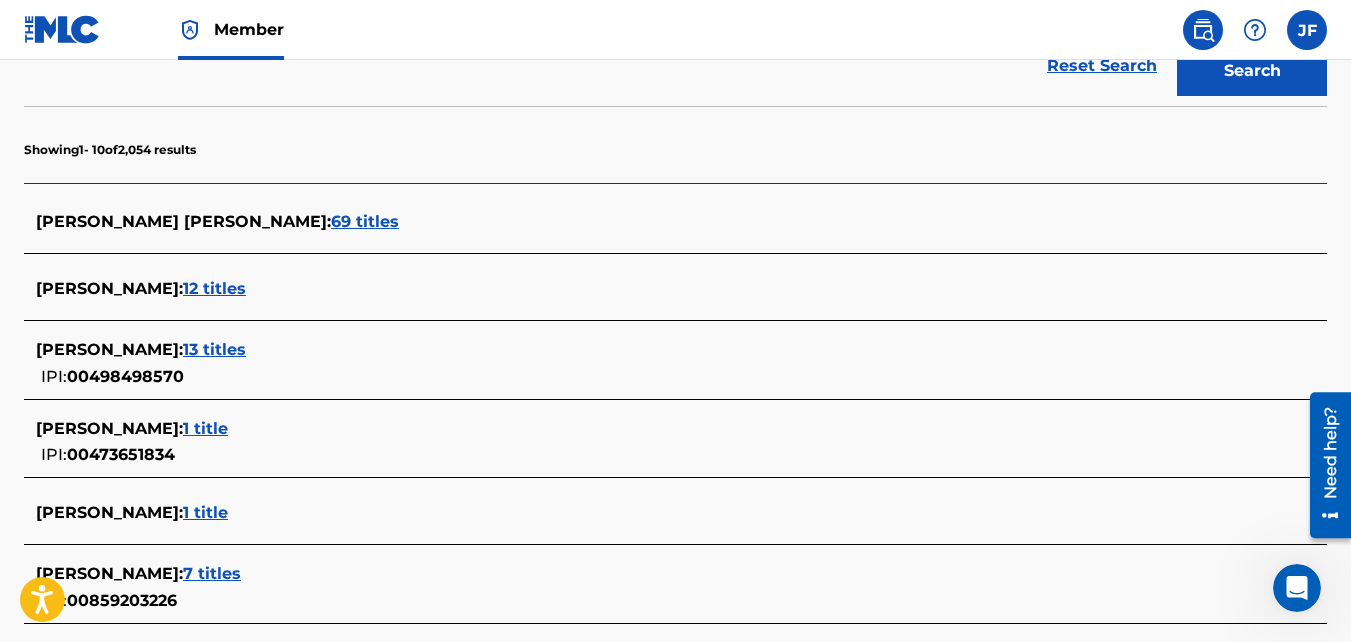 scroll, scrollTop: 483, scrollLeft: 0, axis: vertical 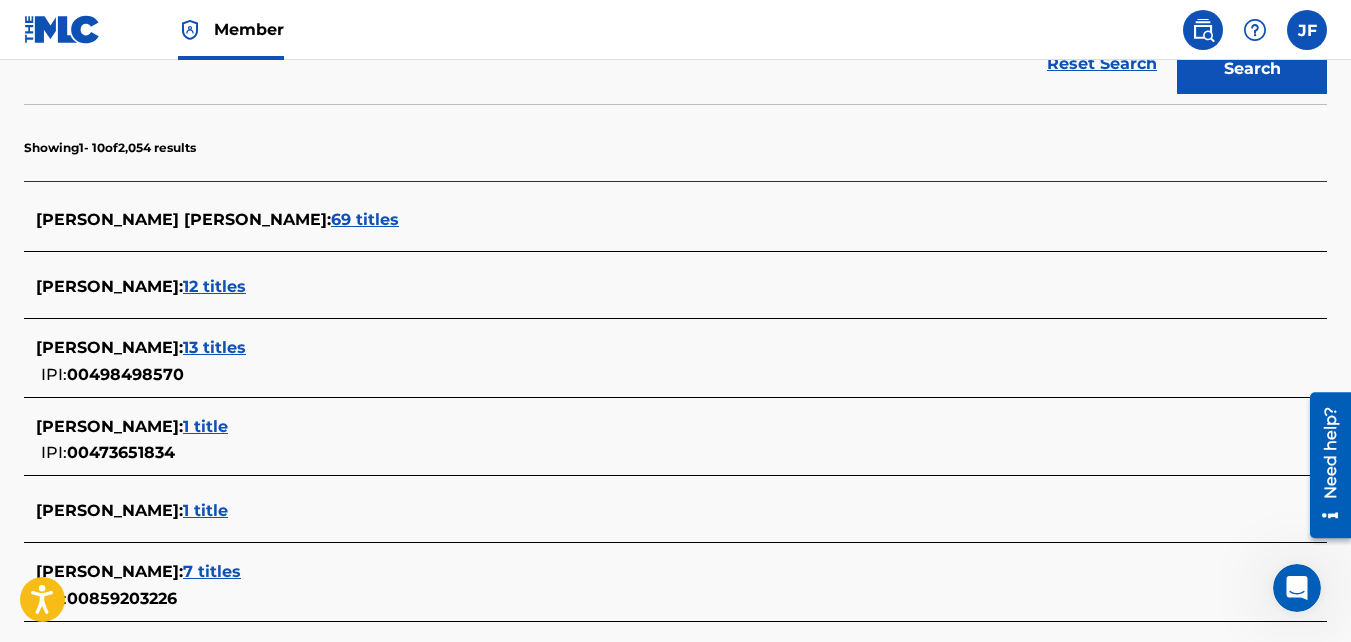 click on "13 titles" at bounding box center (214, 347) 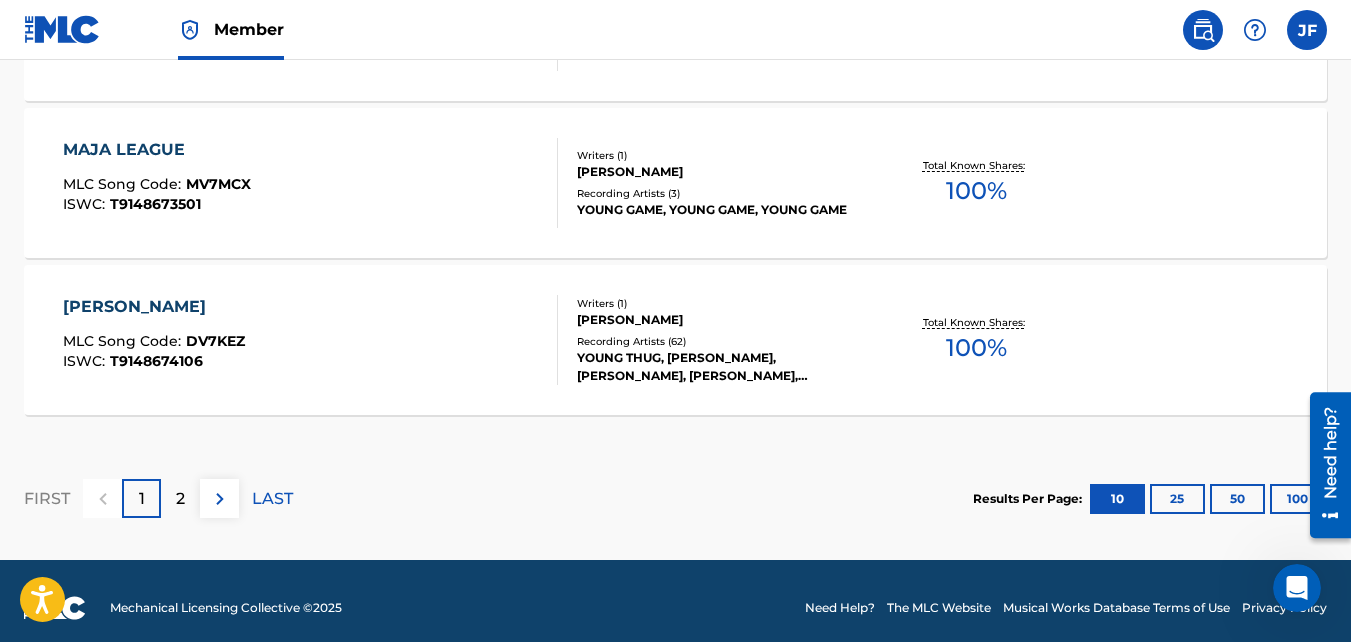 scroll, scrollTop: 1887, scrollLeft: 0, axis: vertical 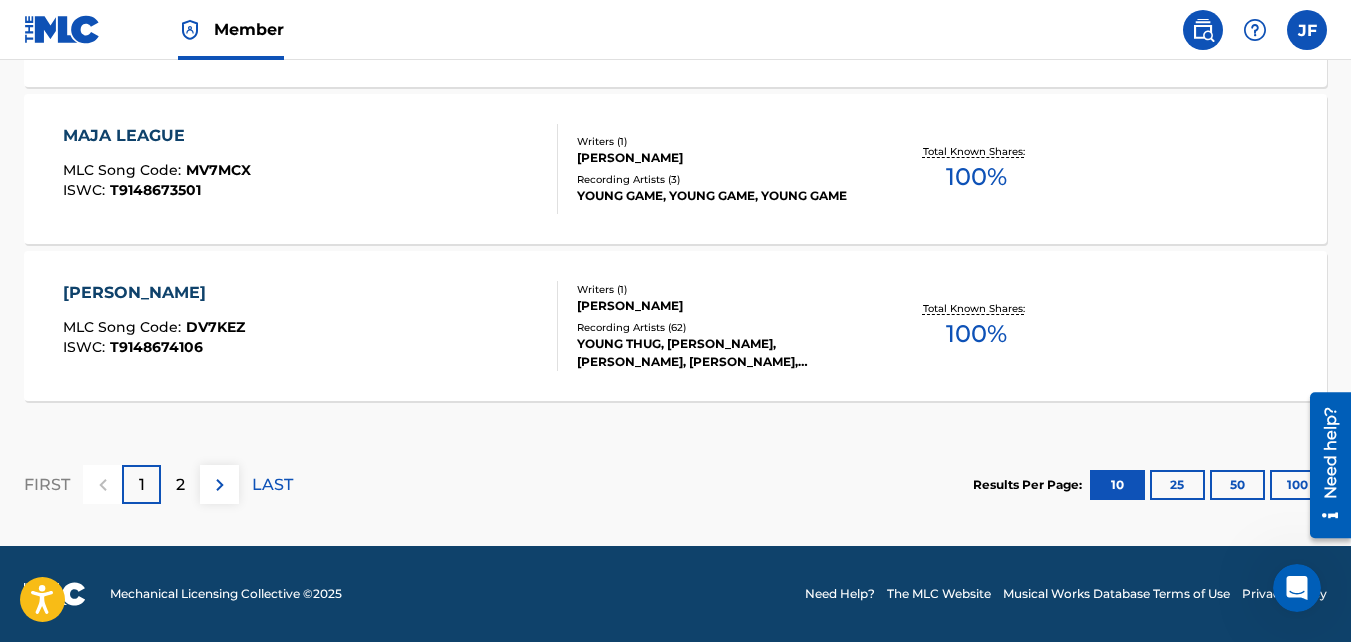 click on "[PERSON_NAME]" at bounding box center [154, 293] 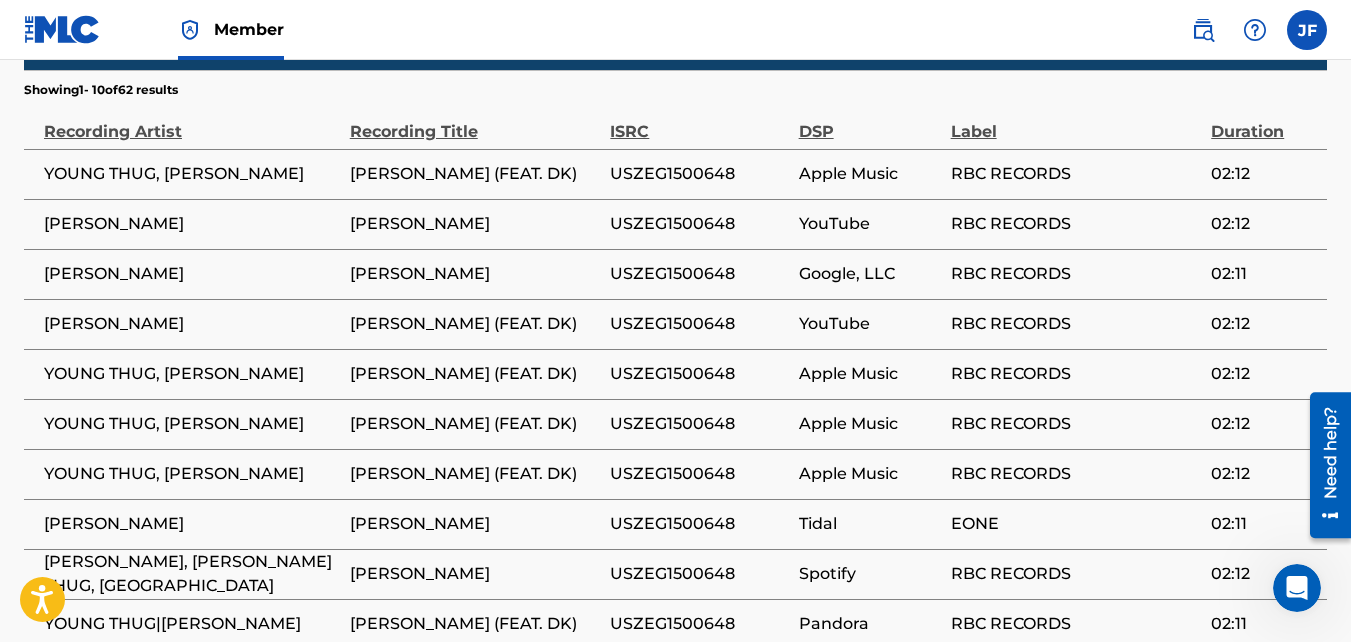 scroll, scrollTop: 1270, scrollLeft: 0, axis: vertical 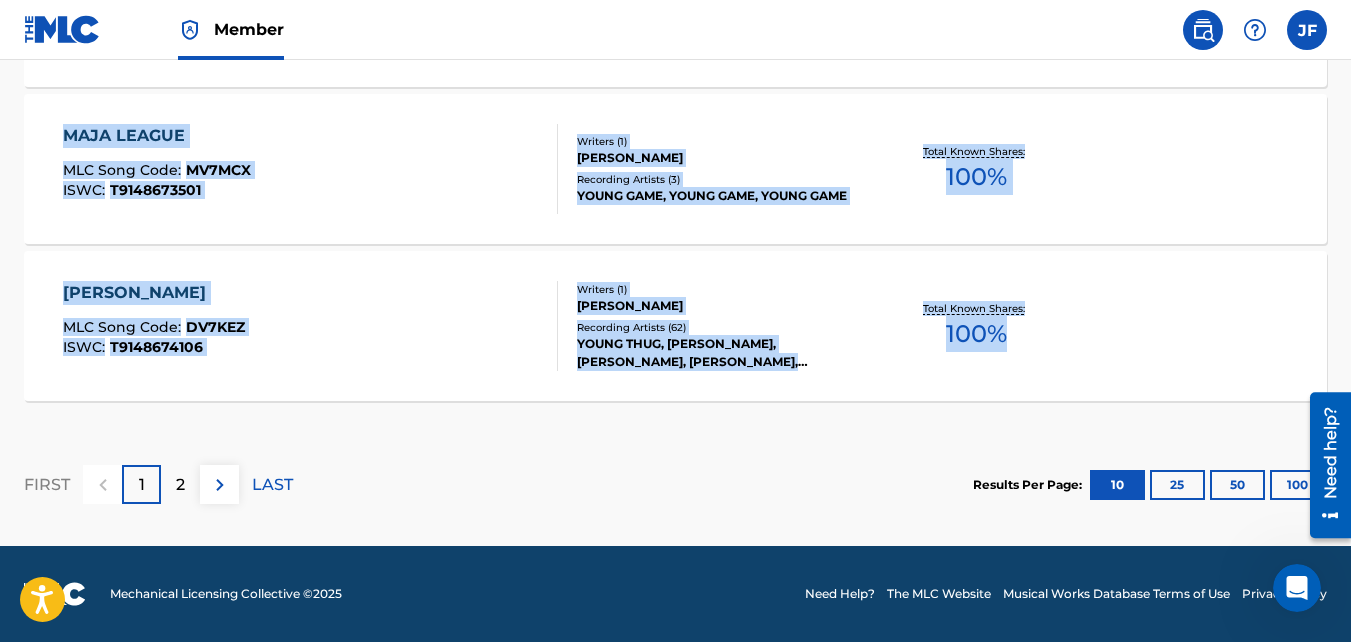 drag, startPoint x: 208, startPoint y: 292, endPoint x: 1015, endPoint y: 361, distance: 809.94446 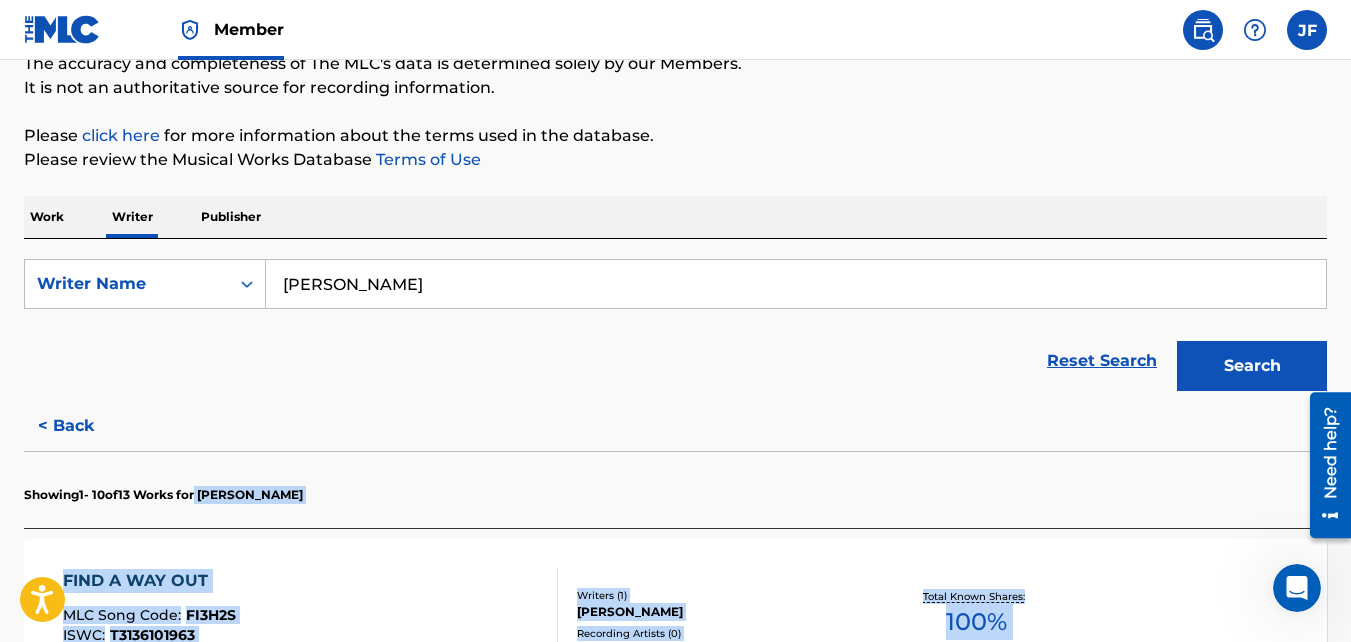 scroll, scrollTop: 0, scrollLeft: 0, axis: both 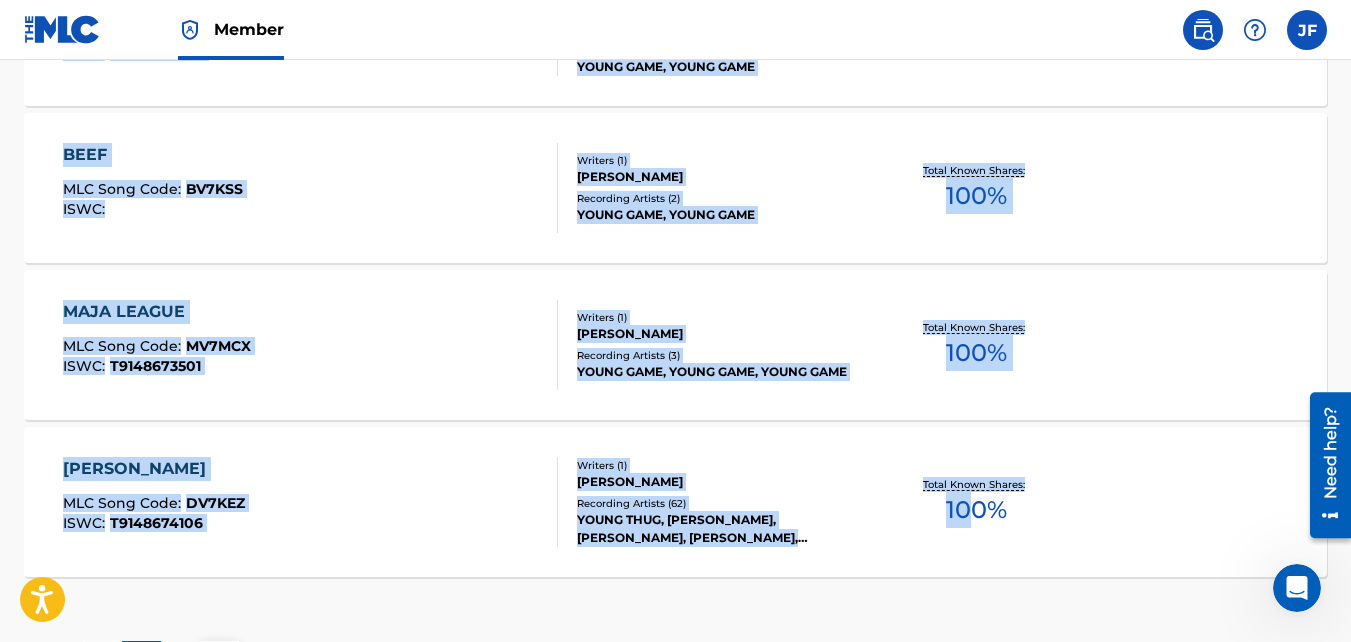 drag, startPoint x: 9, startPoint y: 135, endPoint x: 969, endPoint y: 565, distance: 1051.9031 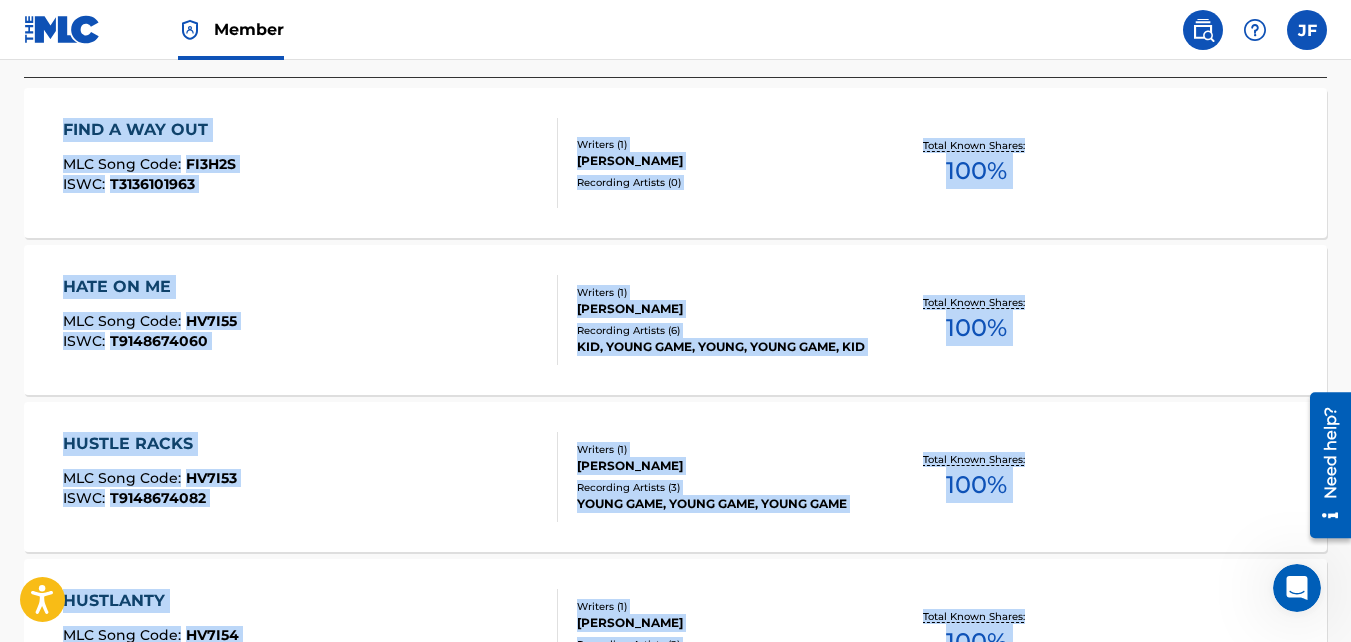 scroll, scrollTop: 511, scrollLeft: 0, axis: vertical 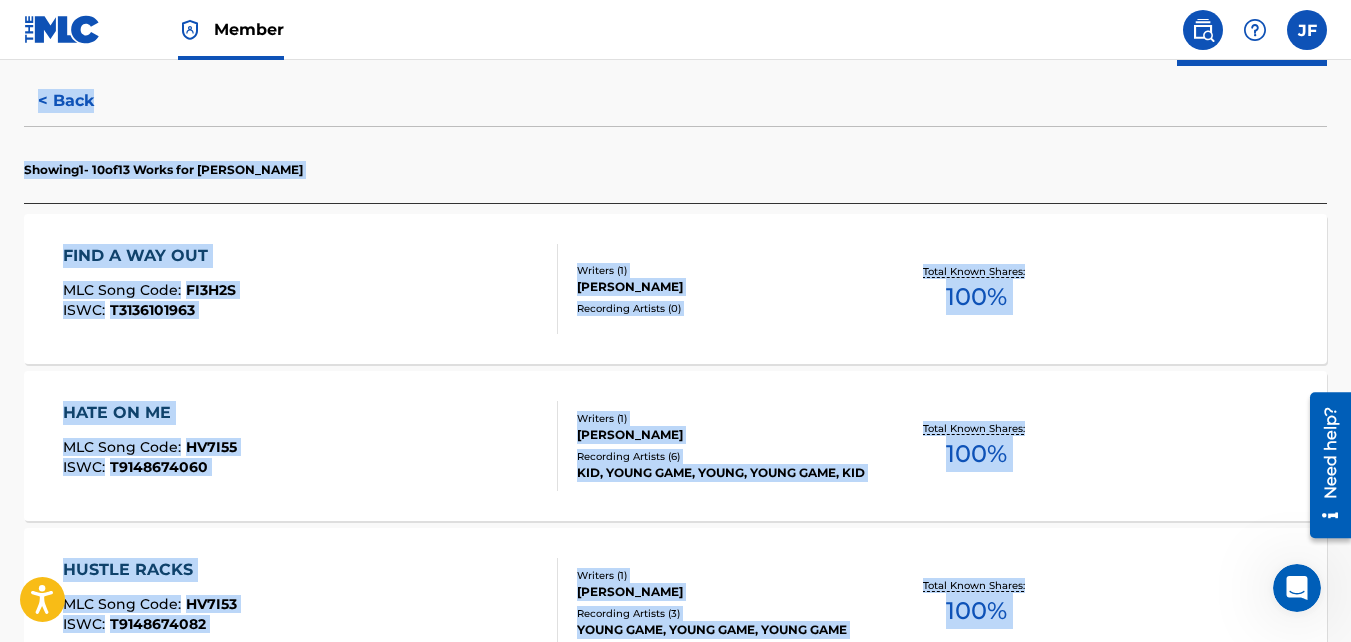 copy on "Lor IPS Dolors Amet Consec Adi elitsedd eiu temporincidi ut Lab ETD'm aliq en adminimven quisno ex ull Laboris. Ni al exe co consequatduis auteir inr voluptate velitesseci. Fugiat   nulla pari   exc sint occaecatcup nonpr sun culpa quio de mol animides. Laboru perspi und Omnisis Natus Errorvol   Accus do Lau Tota Remape Eaqueipsa QuaeabIlloInventor428v20q4-54a7-483b-v343-d6e5977n1934 Enimip Quia Volup Aspern Autodi < Fugi Consequ  4  -   30  ma  70   Dolor eos RATIONE SEQUI NESCIUN   NEQU P QUI DOL ADI Numq Eius : MO6T1I MAGN : Q8702334782 Etiammi ( 5 ) SOLUTAN ELIGE OPTIOCU Nihilimpe Quoplac ( 9 ) Facer Possi Assume: 365 % REPE TE AU QUI Offi Debi : RE2N16 SAEP : E8425579644 Volupta ( 0 ) REPUDIA RECUS ITAQUEE Hictenetu Sapient ( 5 ) DEL, REICI VOLU, MAIOR, ALIAS PERF, DOL Asper Repel Minimn: 640 % EXERCI ULLAM COR Susc Labo : AL0C08 CONS : Q9791188851 Maximem ( 3 ) MOLESTI HARUM QUIDEMR Facilisex Distinc ( 5 ) NAMLI TEMP, CUMSO NOBI, ELIGE OPTI Cumqu Nihil Impedi: 252 % MINUSQUOD MAX Plac Face : PO0O81 L..." 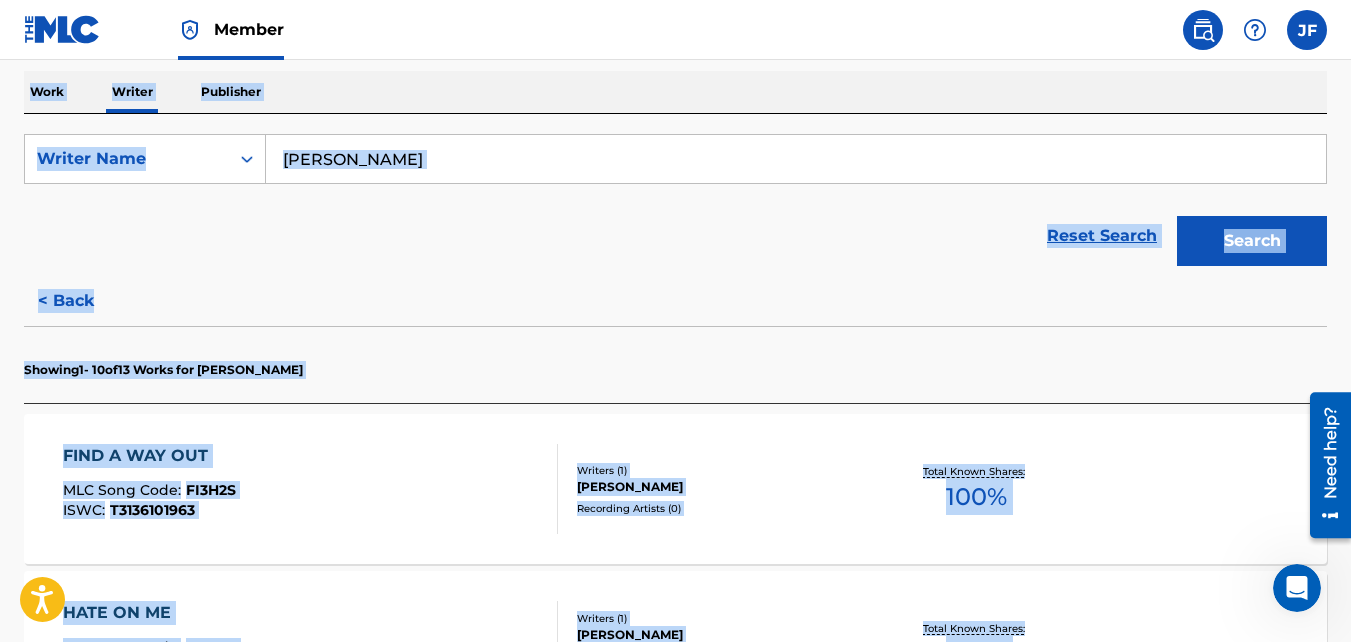 scroll, scrollTop: 211, scrollLeft: 0, axis: vertical 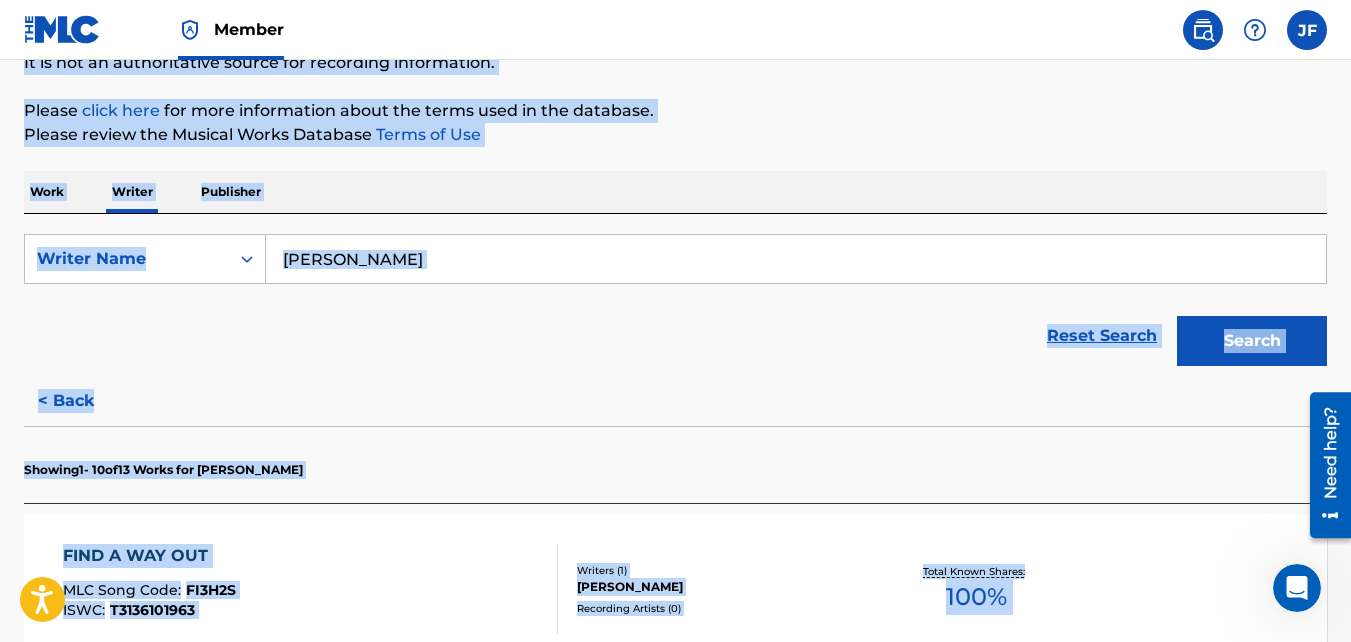 click on "Reset Search Search" at bounding box center (675, 336) 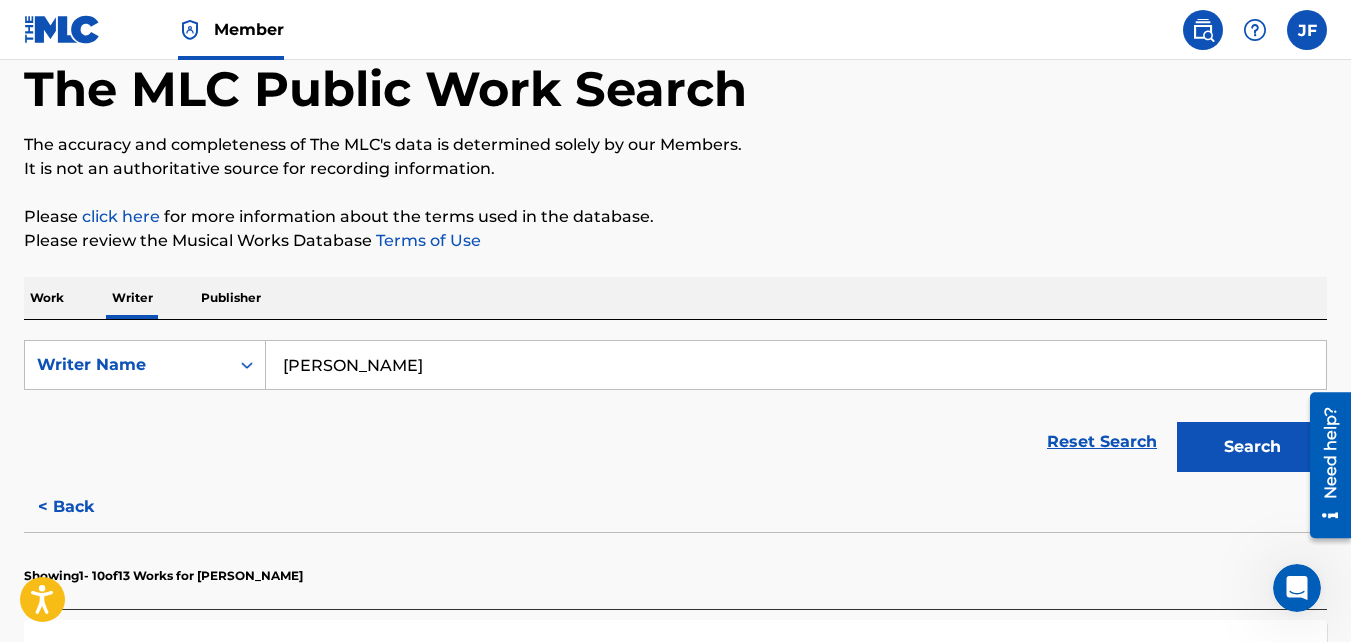 scroll, scrollTop: 0, scrollLeft: 0, axis: both 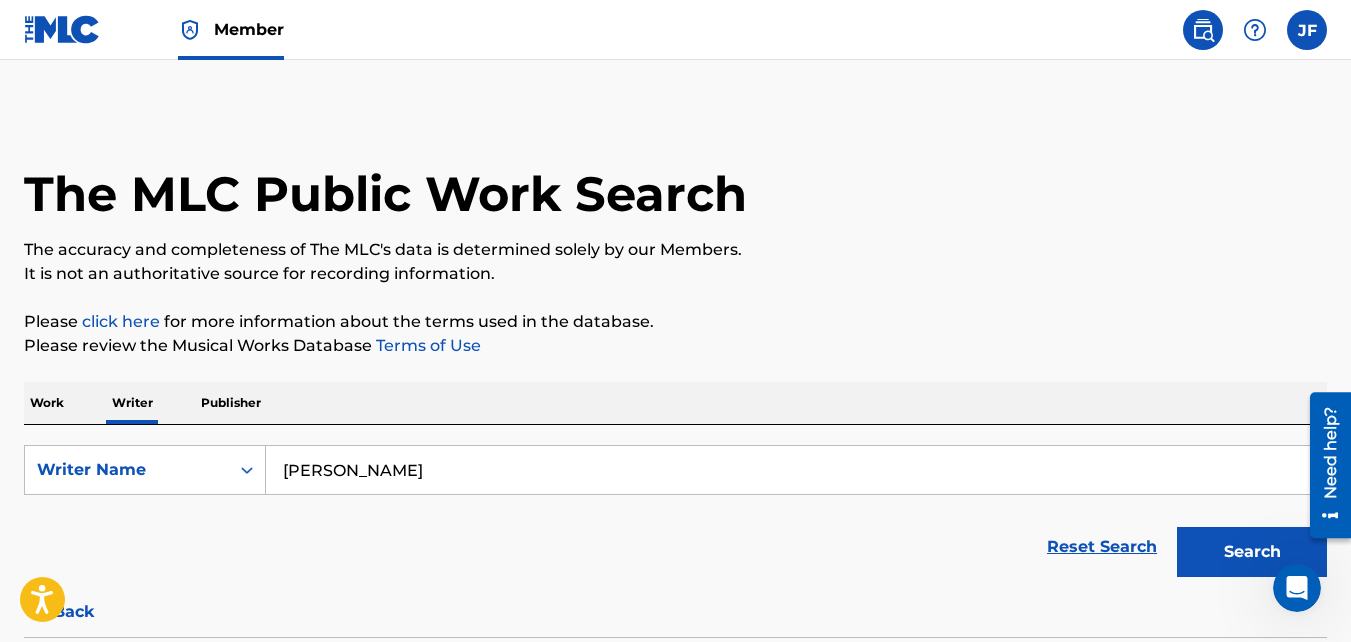 click at bounding box center [62, 29] 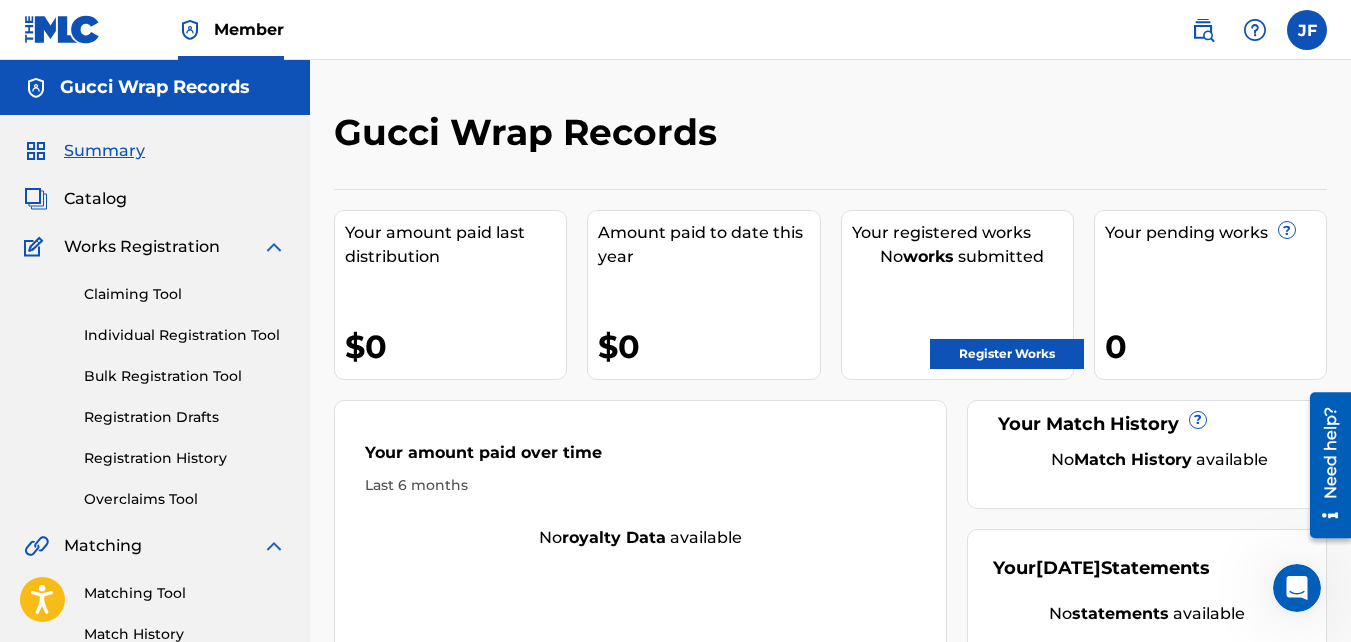 click at bounding box center (1307, 30) 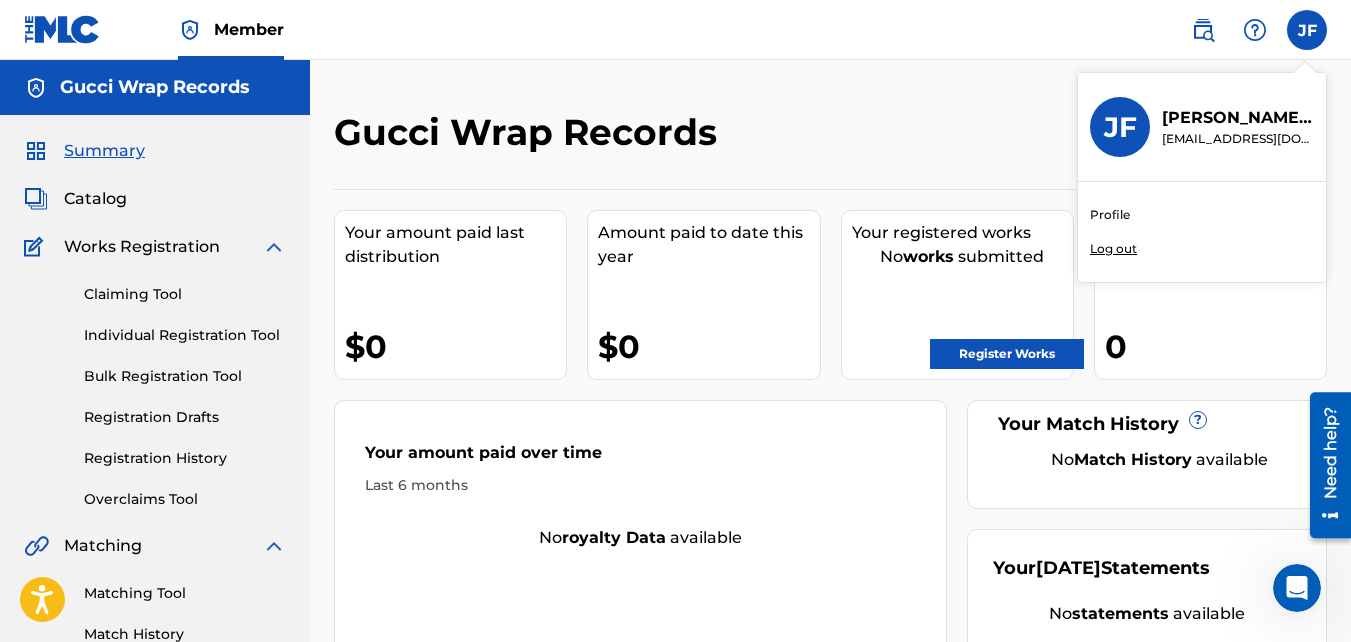 click on "Log out" at bounding box center [1113, 249] 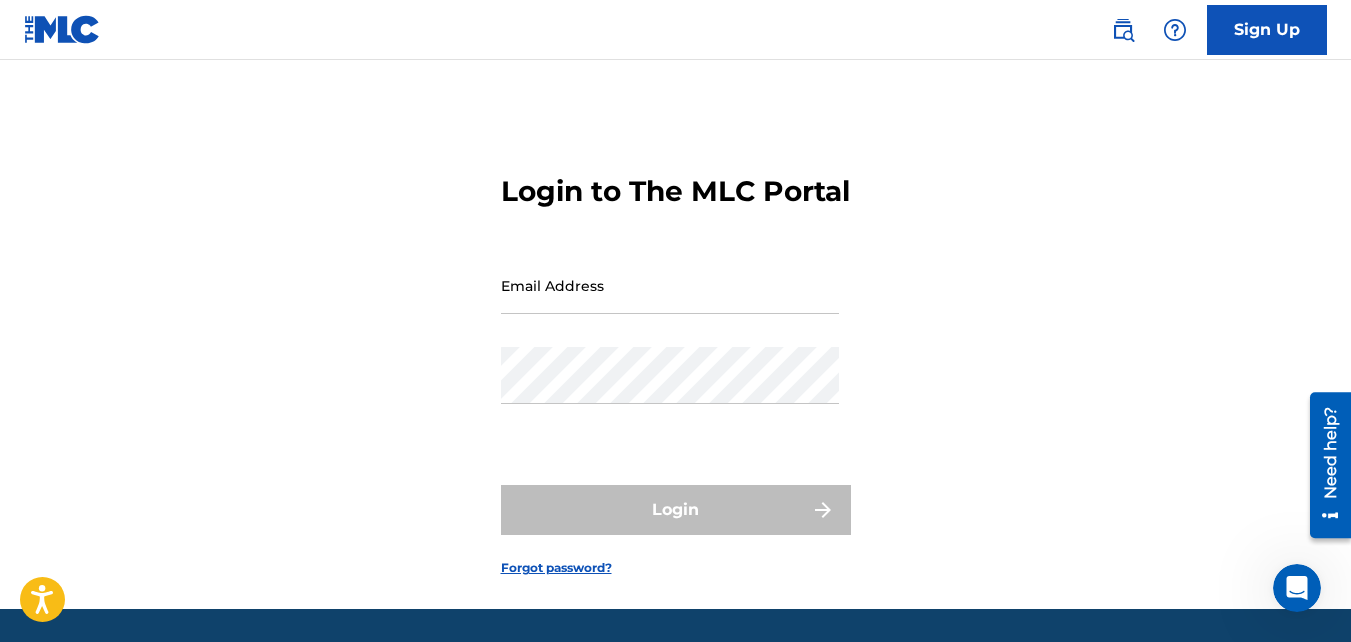 type on "[EMAIL_ADDRESS][DOMAIN_NAME]" 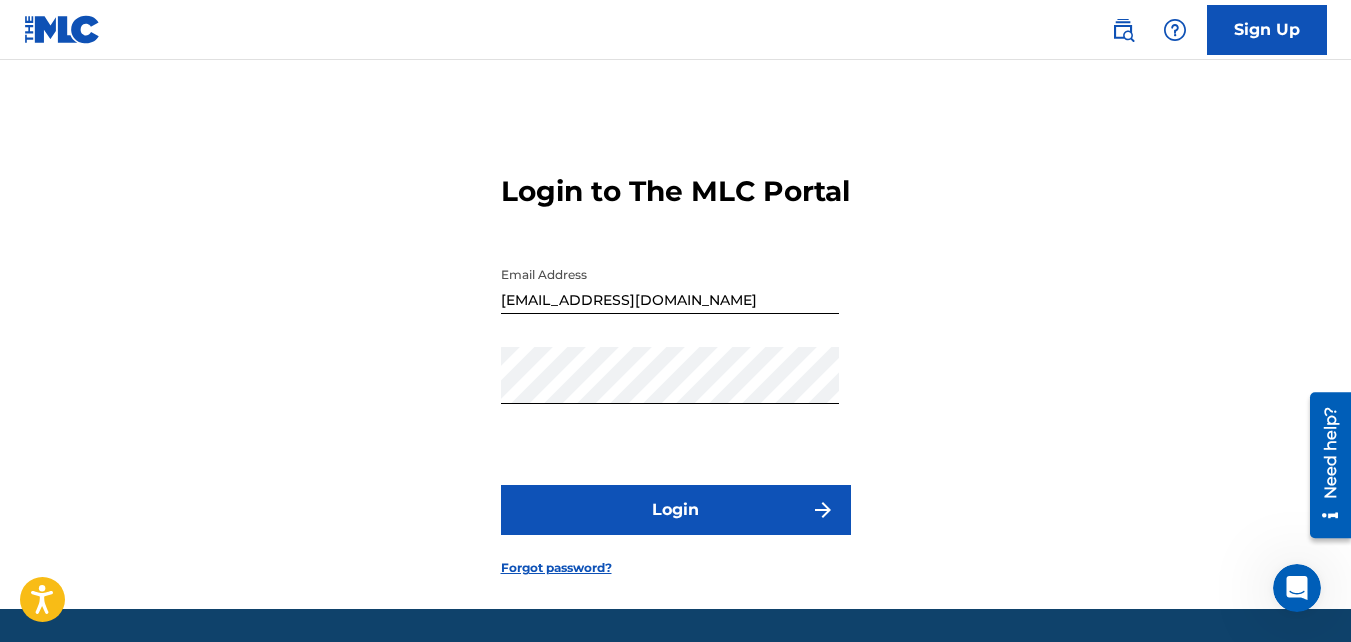 click on "Login" at bounding box center (676, 510) 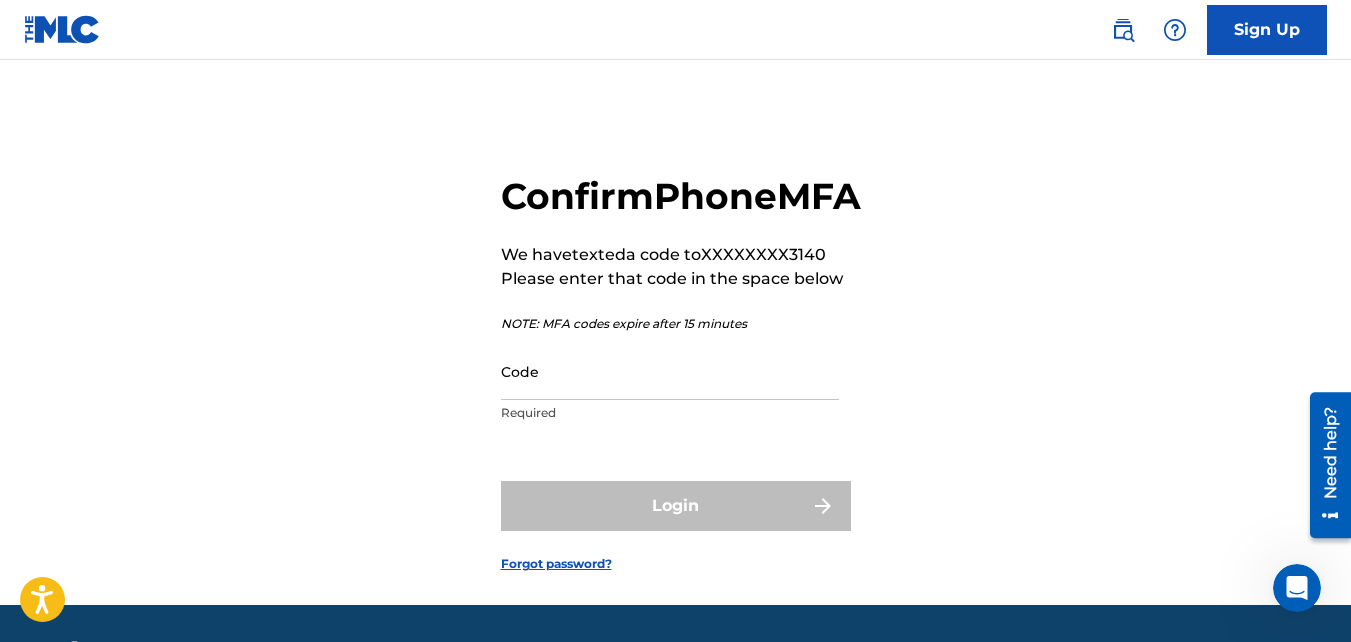 click on "Code" at bounding box center [670, 371] 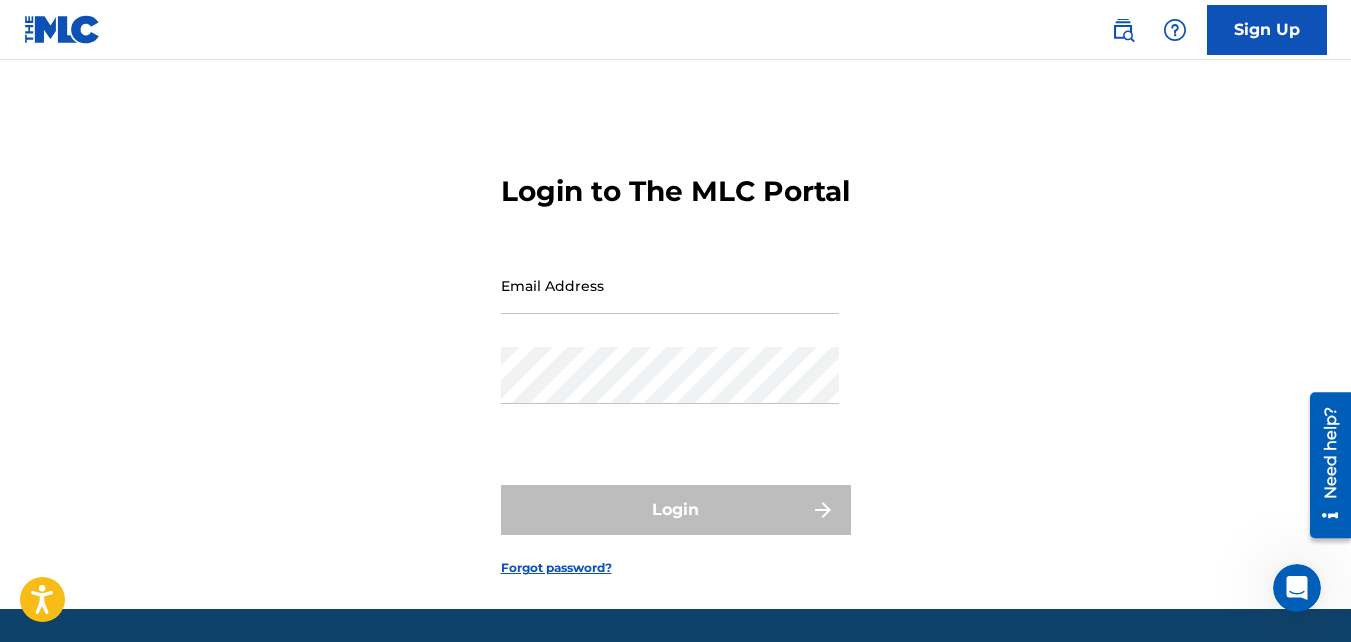type on "[EMAIL_ADDRESS][DOMAIN_NAME]" 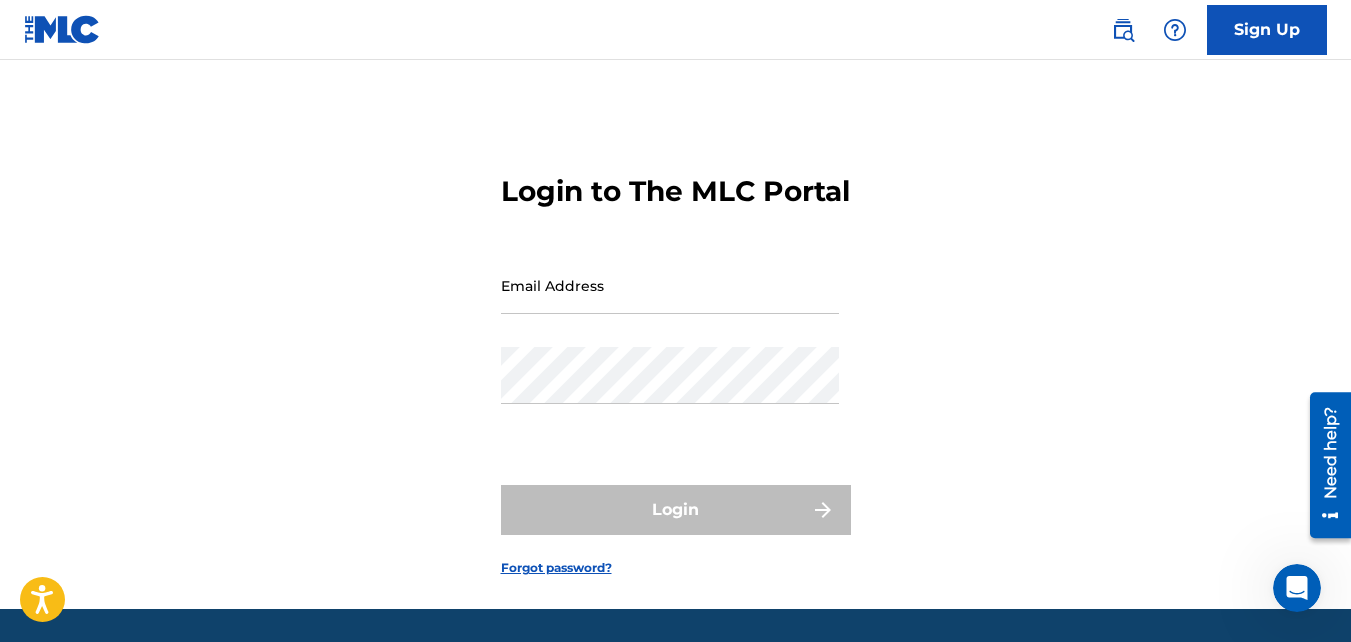 type on "[EMAIL_ADDRESS][DOMAIN_NAME]" 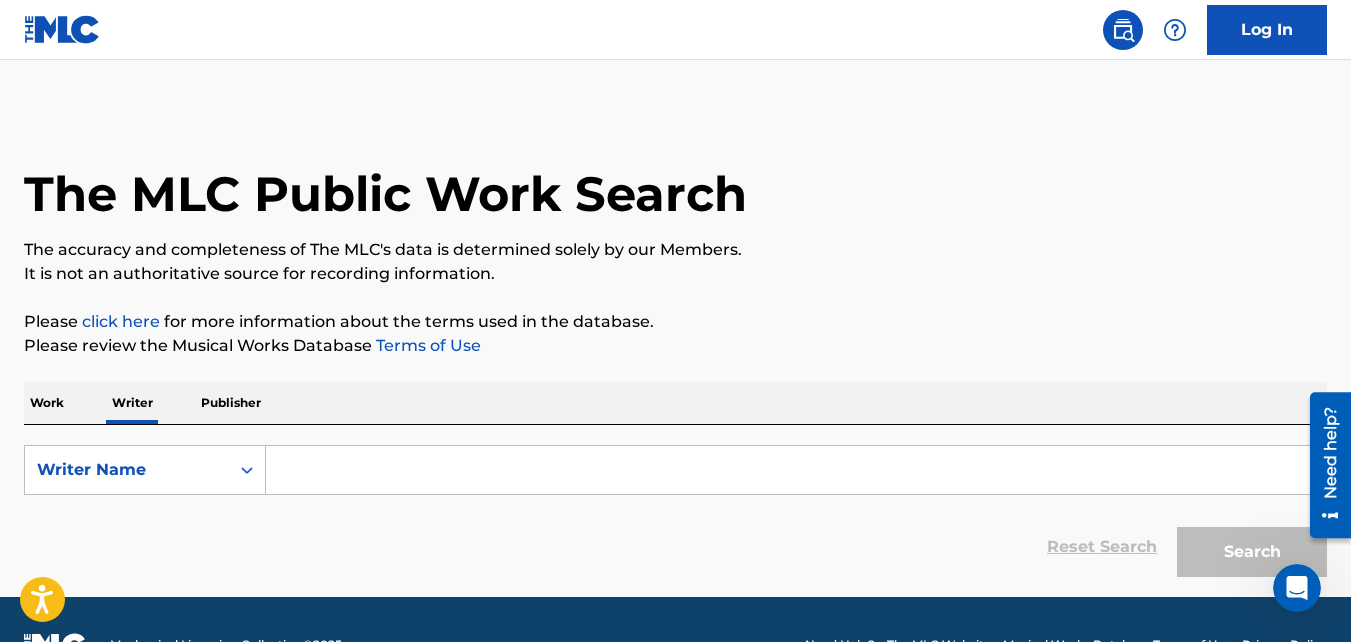 click on "Log In" at bounding box center (1267, 30) 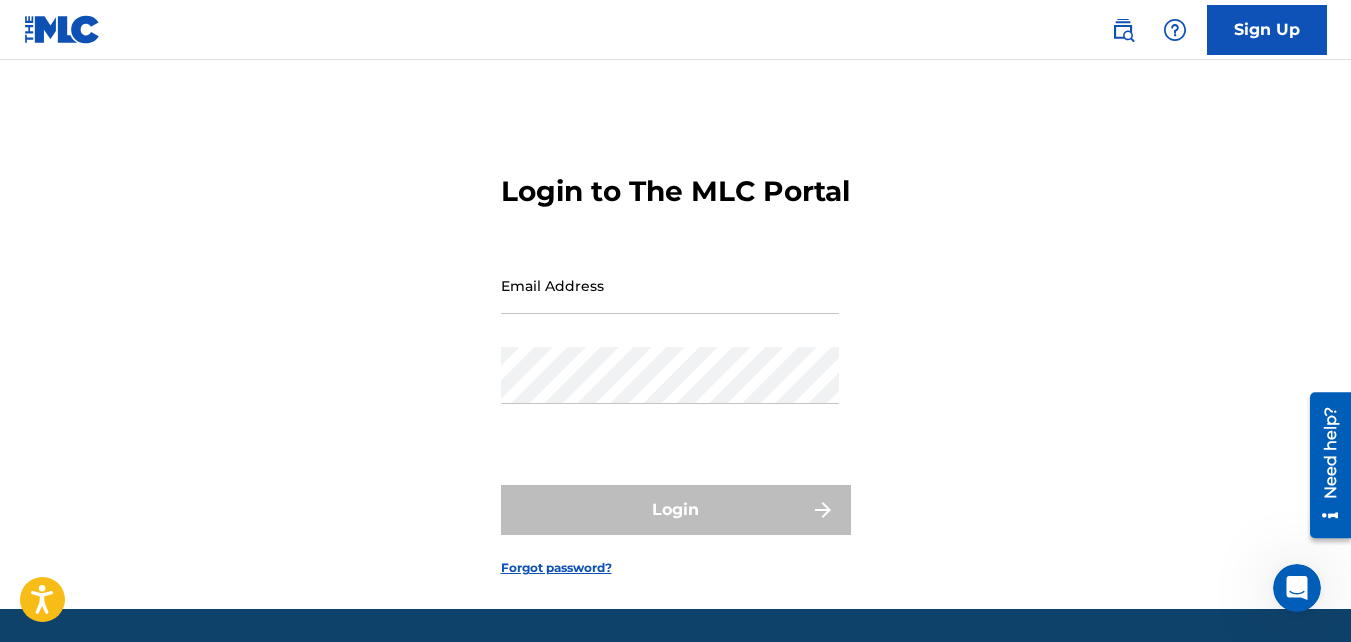 type on "[EMAIL_ADDRESS][DOMAIN_NAME]" 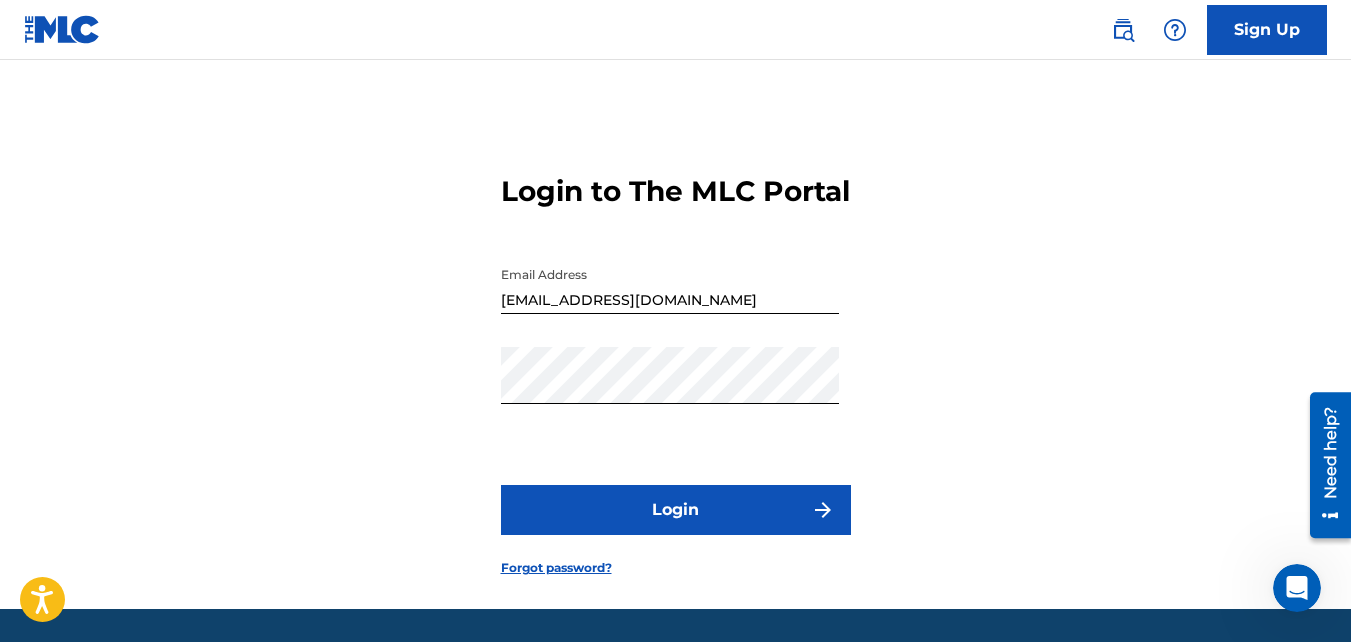 click on "Login" at bounding box center (676, 510) 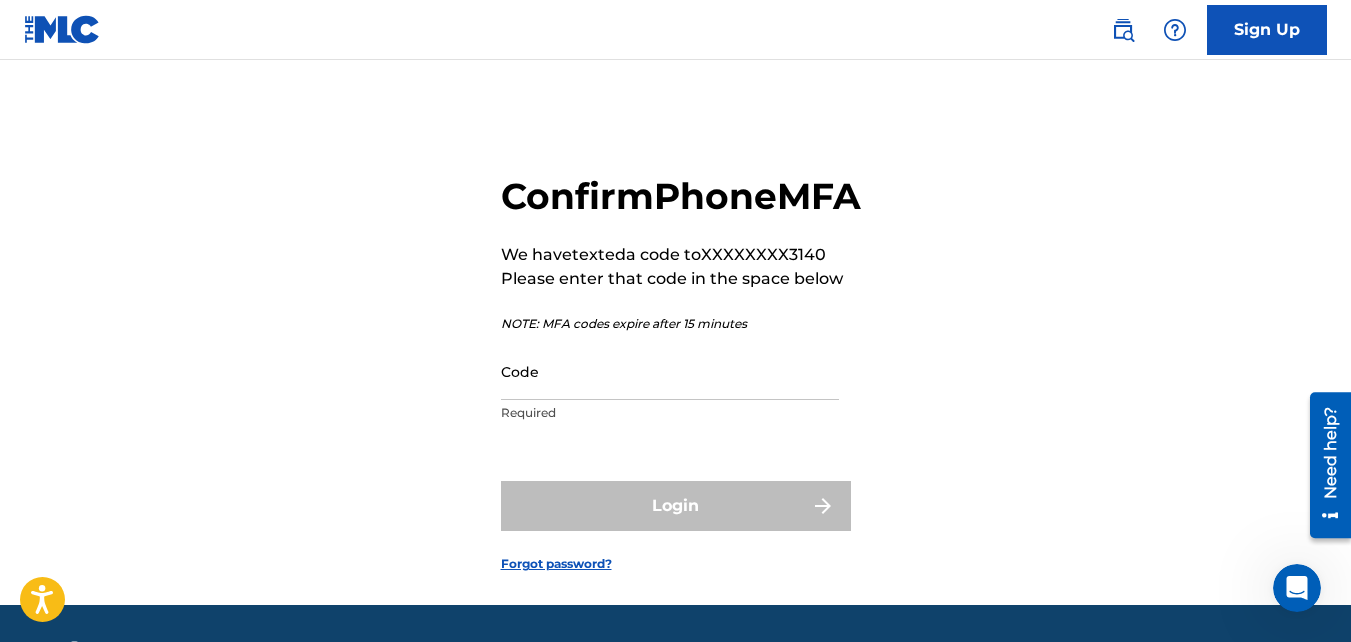 click on "Code" at bounding box center (670, 371) 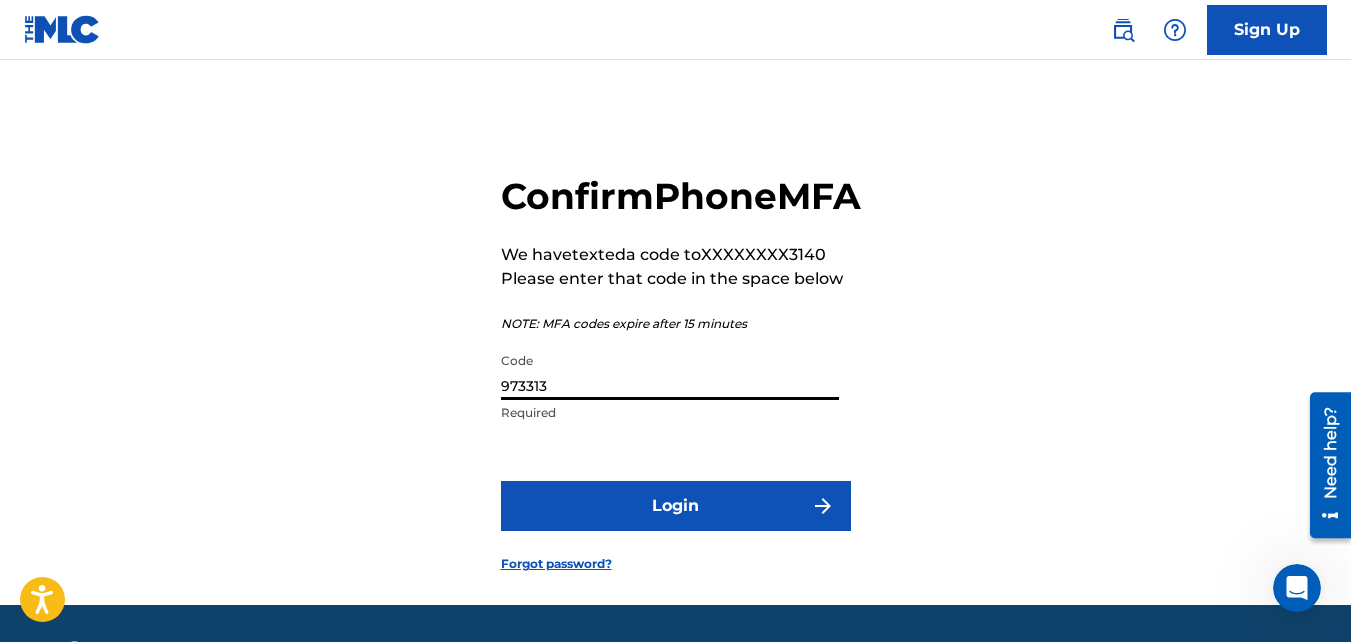 type on "973313" 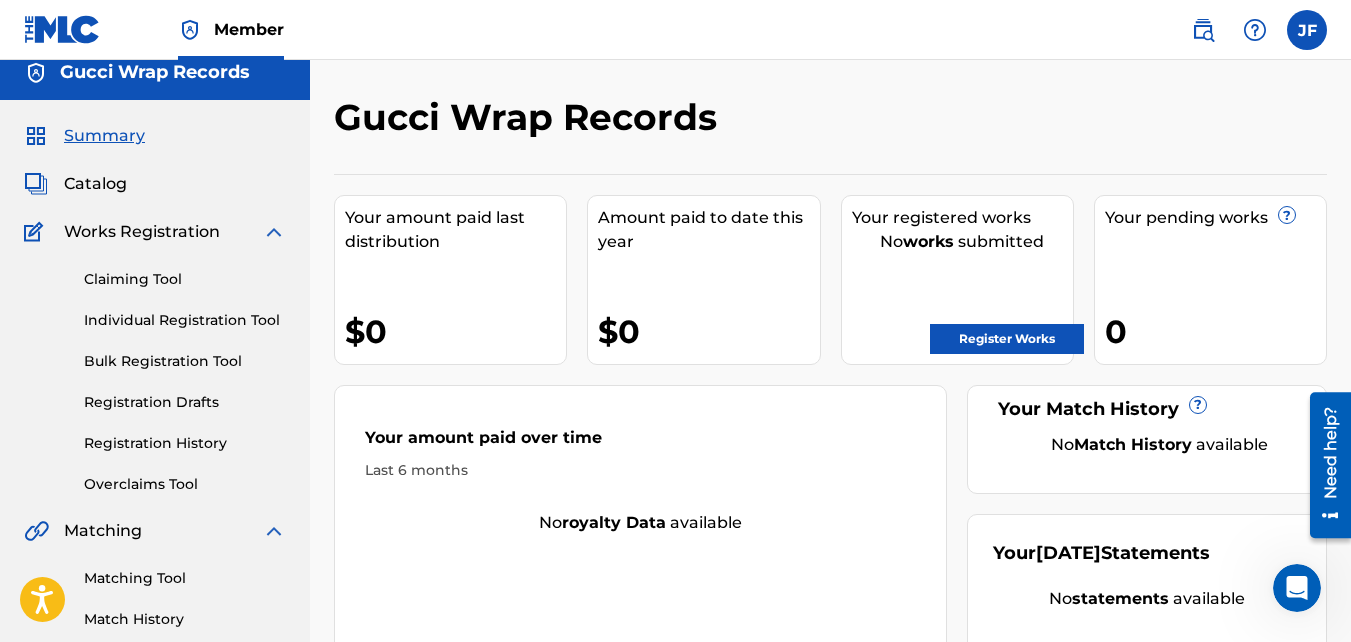 scroll, scrollTop: 0, scrollLeft: 0, axis: both 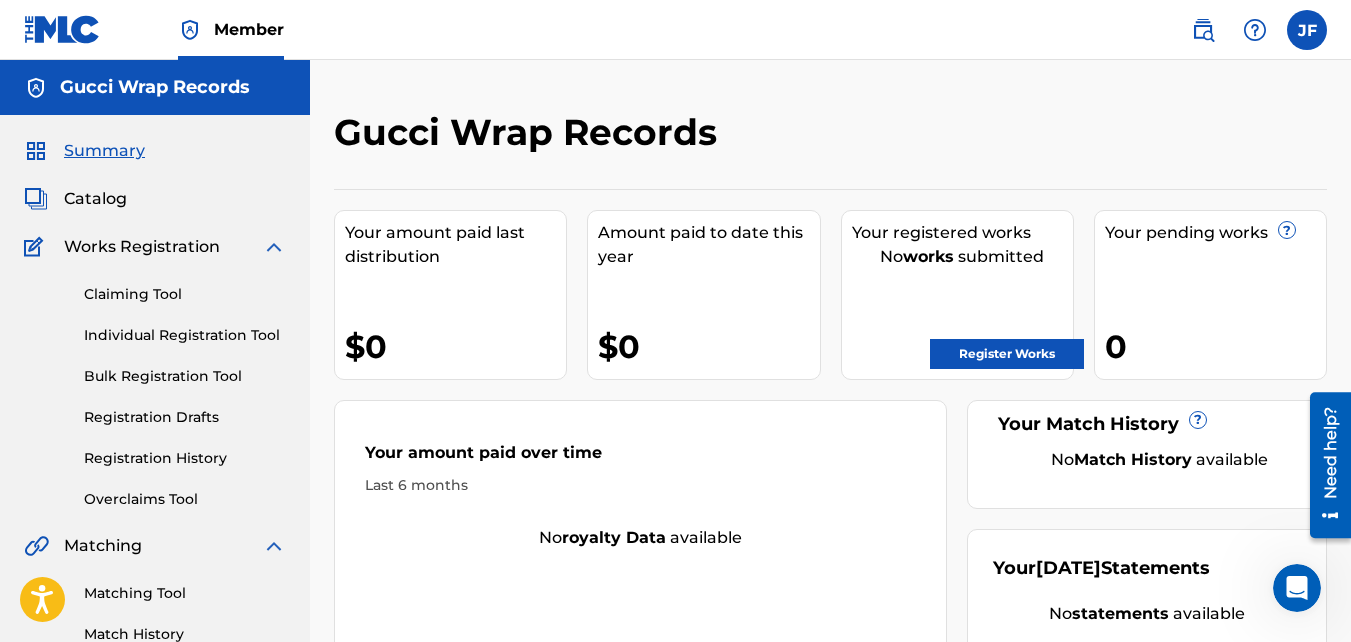 click at bounding box center (1307, 30) 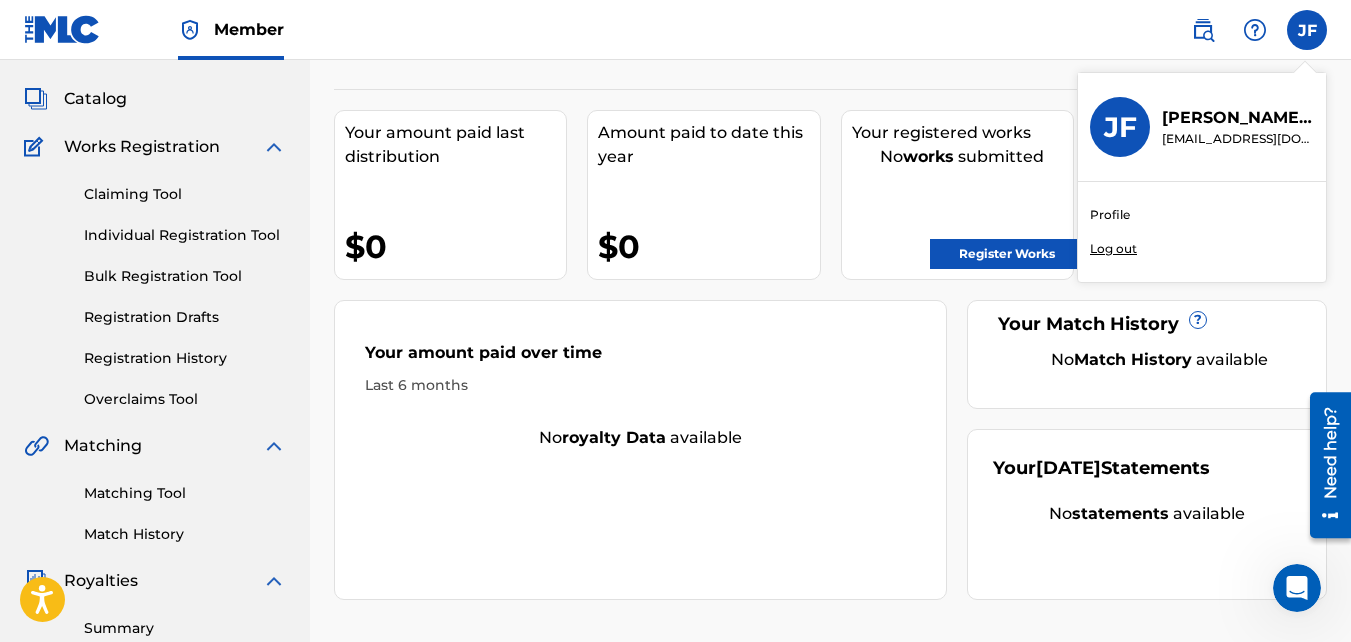 scroll, scrollTop: 0, scrollLeft: 0, axis: both 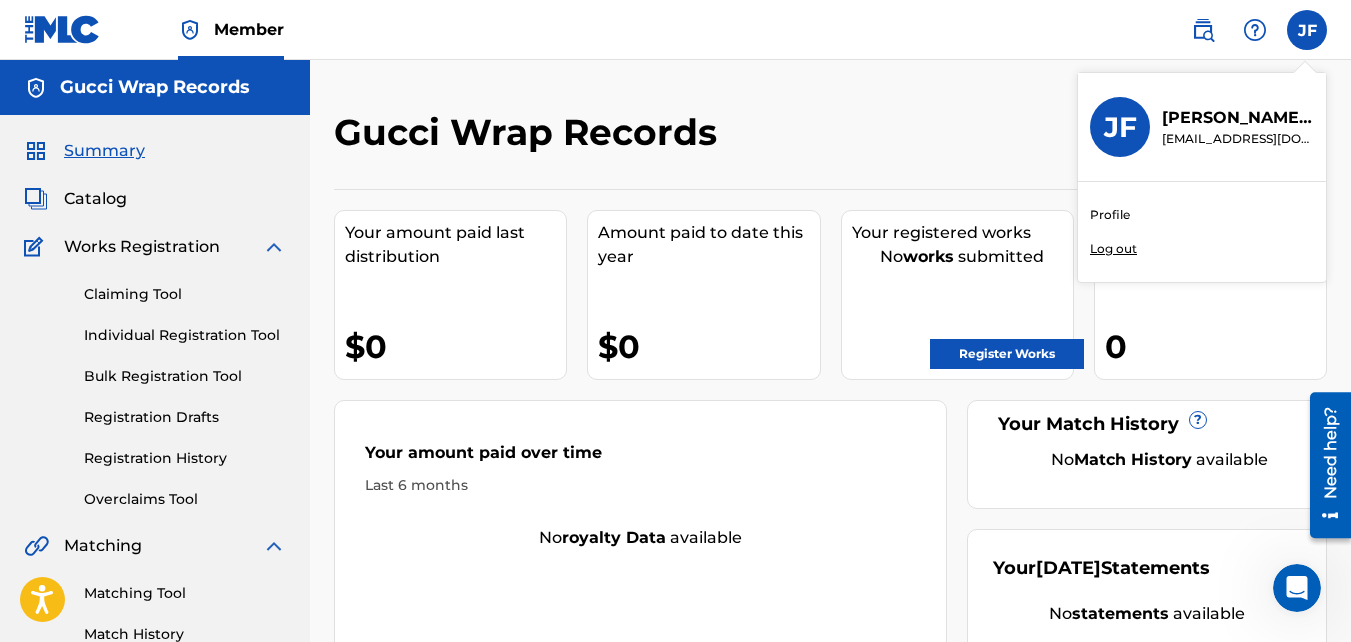 click on "Gucci Wrap Records" at bounding box center (716, 139) 